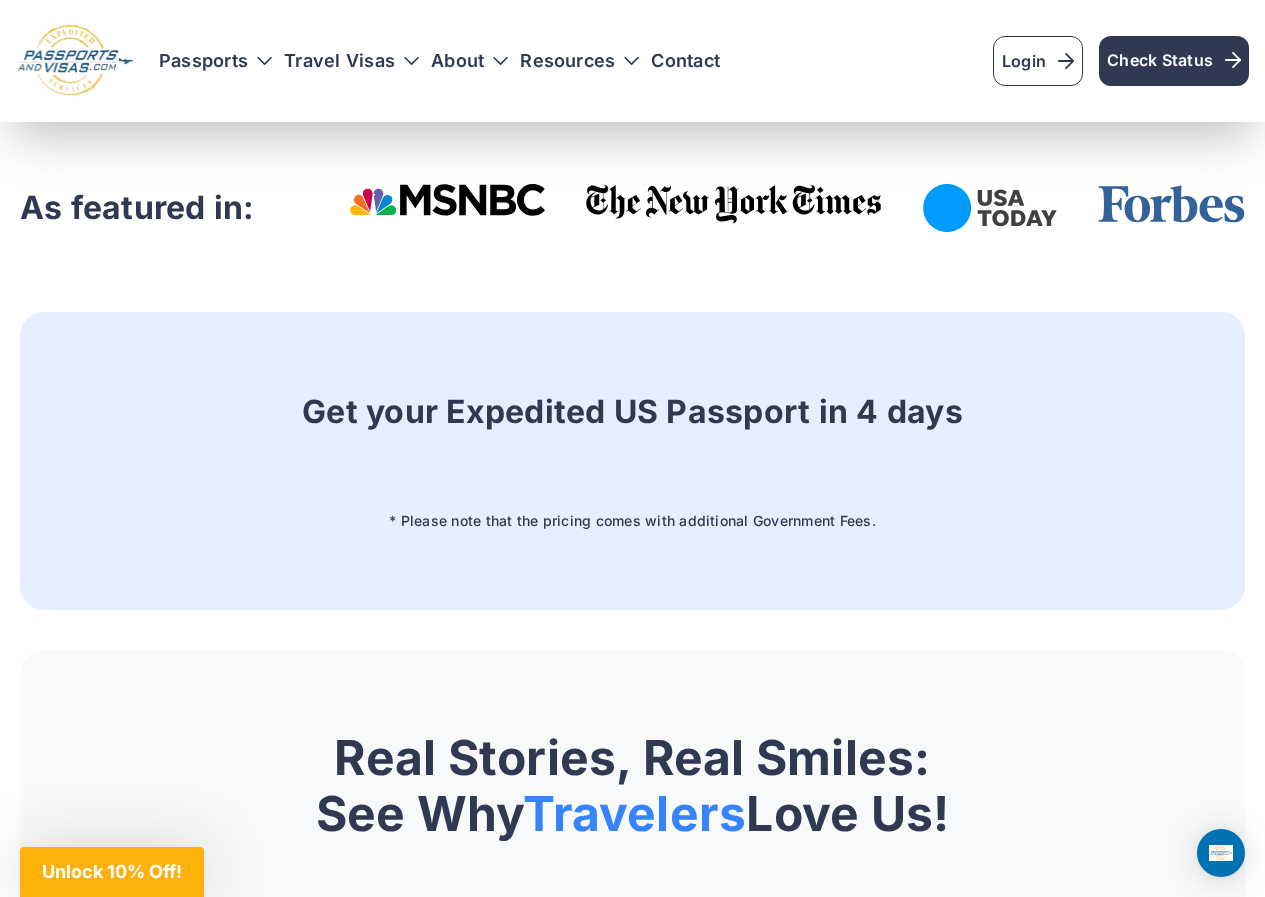 scroll, scrollTop: 1304, scrollLeft: 0, axis: vertical 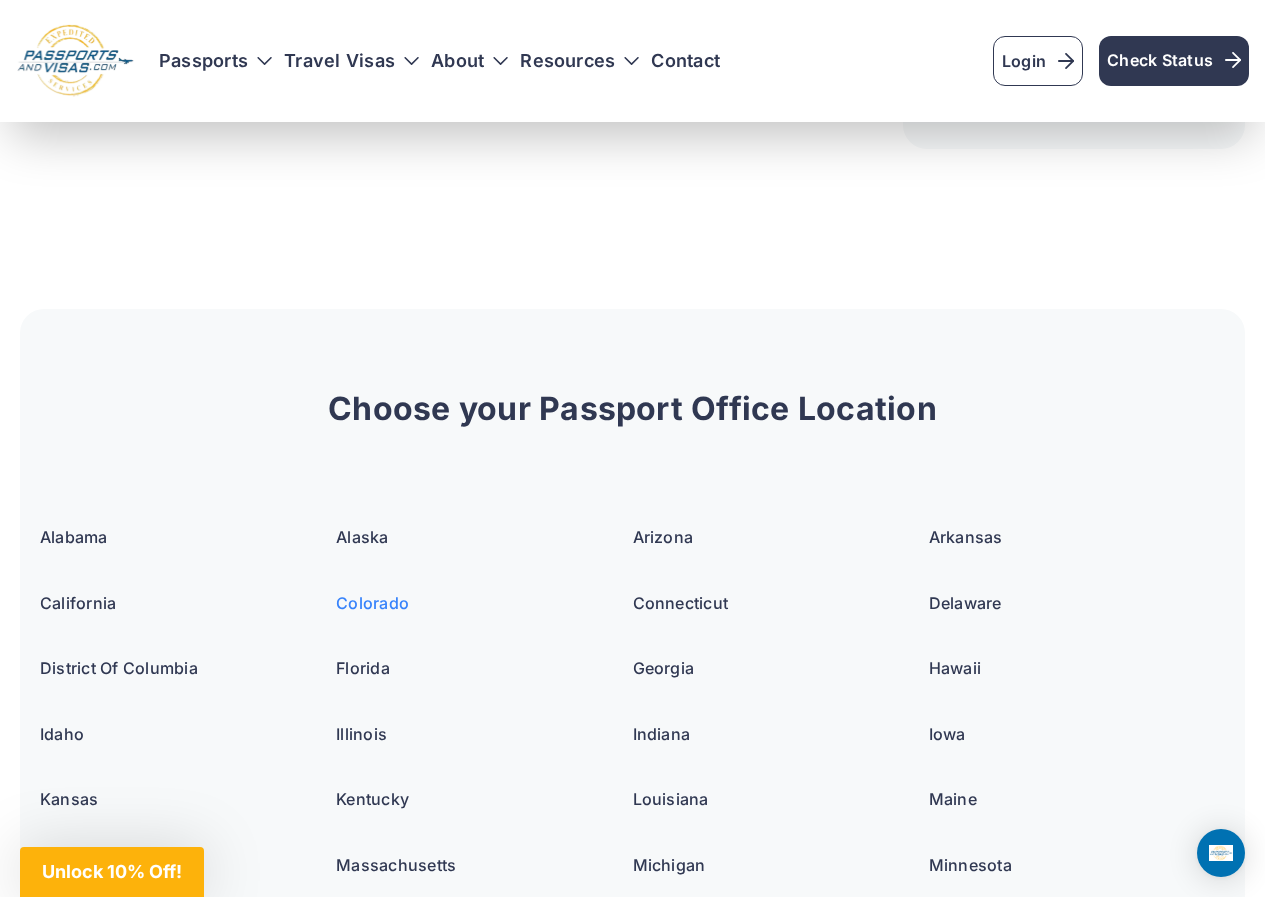 click on "Colorado" at bounding box center (372, 603) 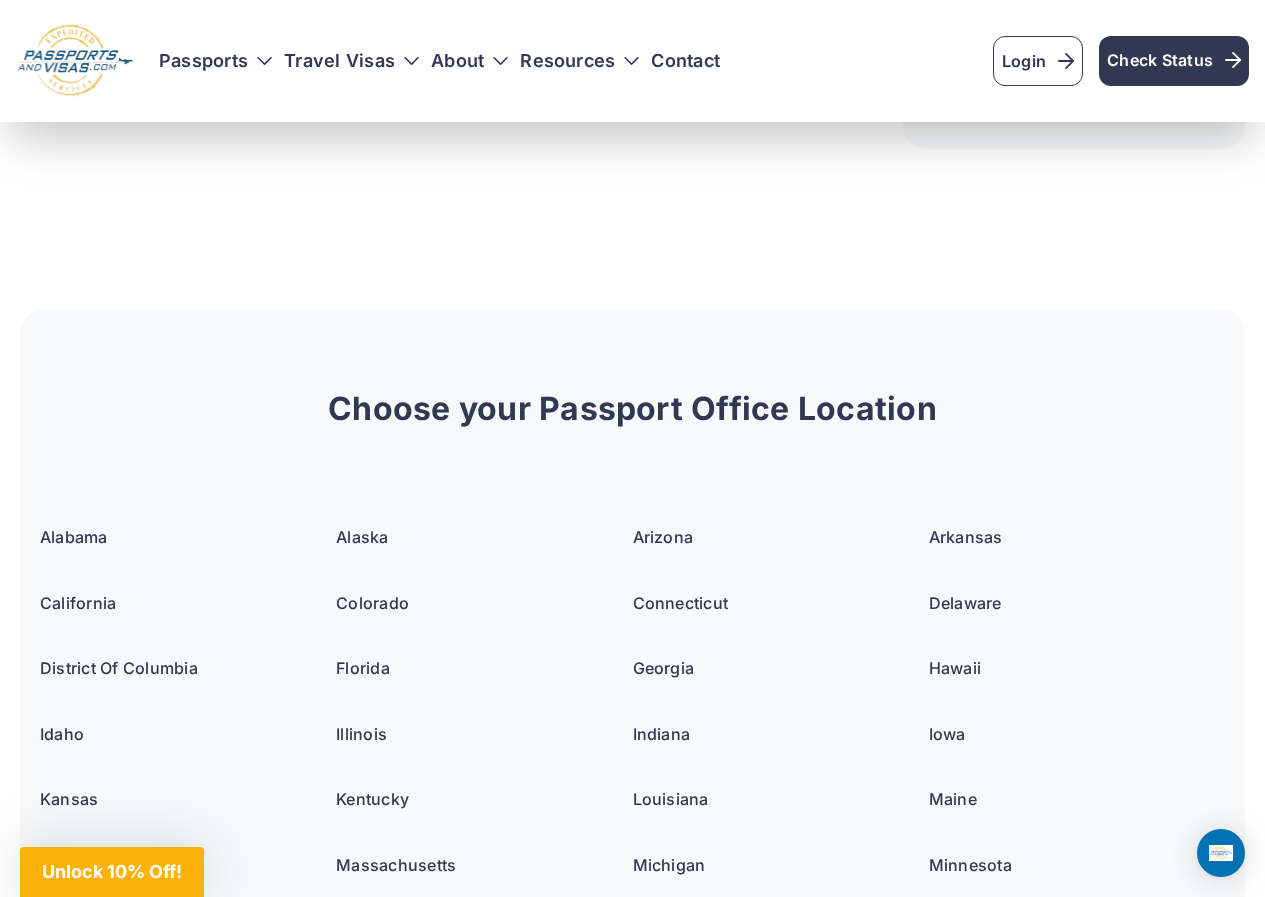 click on "Unlock 10% Off!" at bounding box center (112, 871) 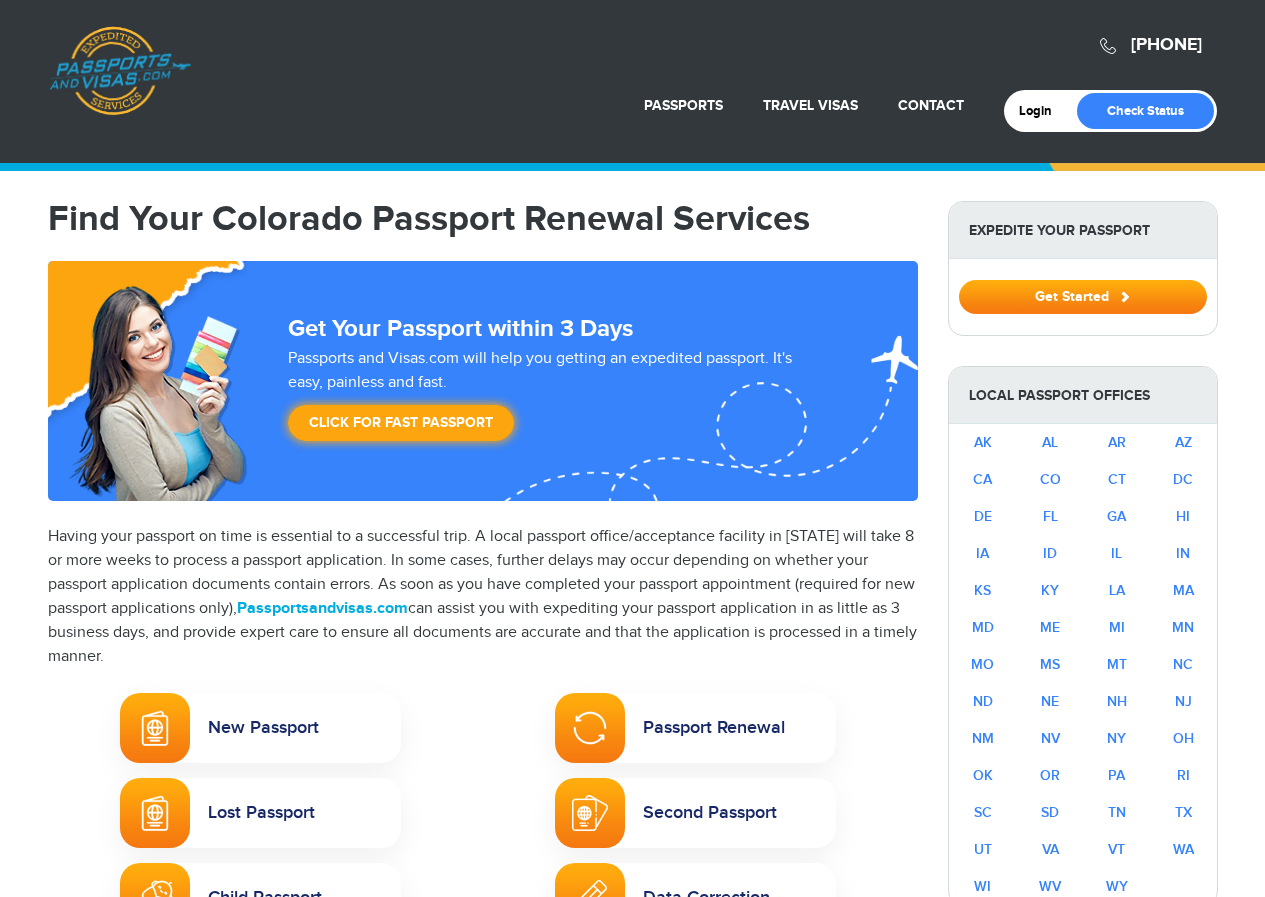 scroll, scrollTop: 0, scrollLeft: 0, axis: both 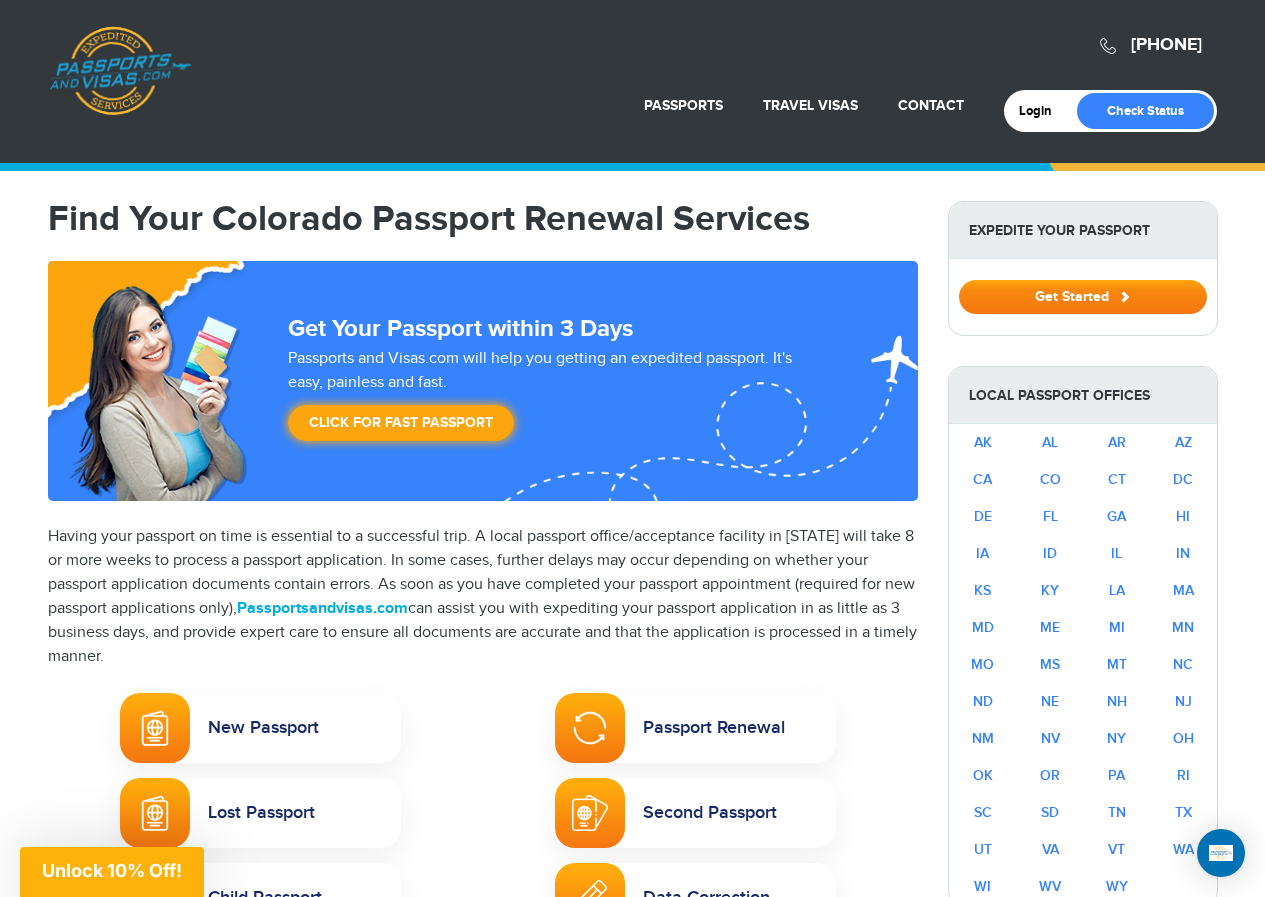 click on "Get Started" at bounding box center (1083, 297) 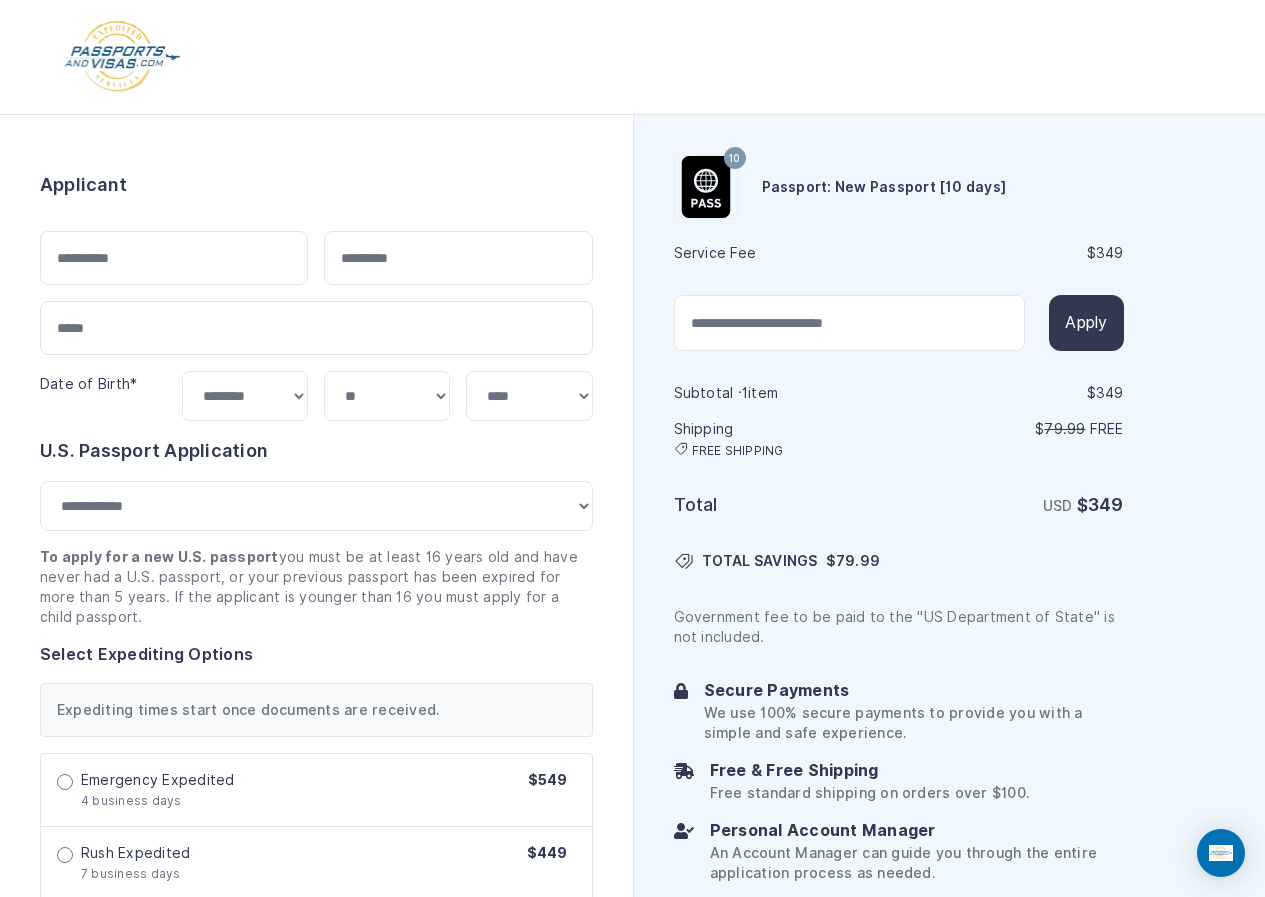 select on "***" 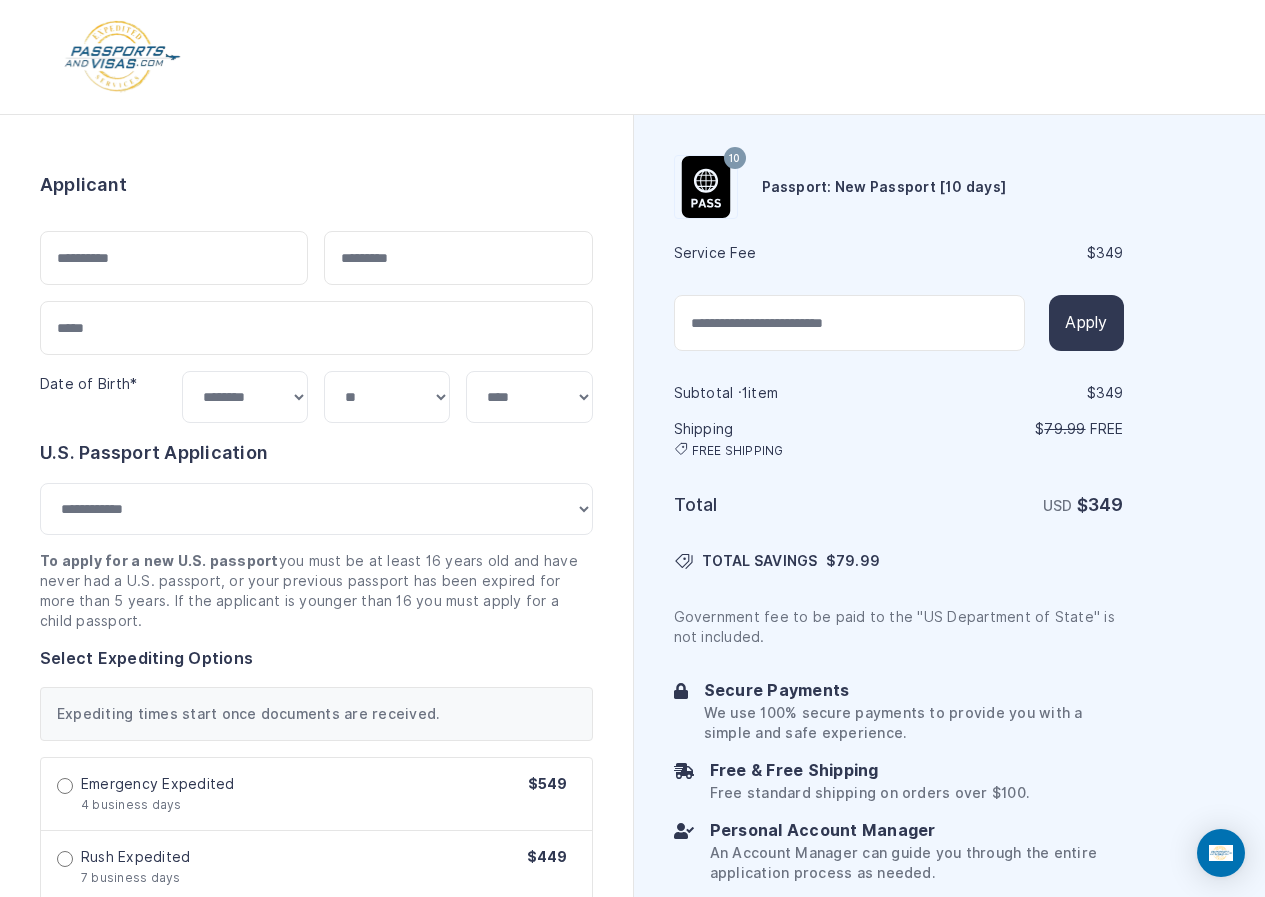 scroll, scrollTop: 0, scrollLeft: 0, axis: both 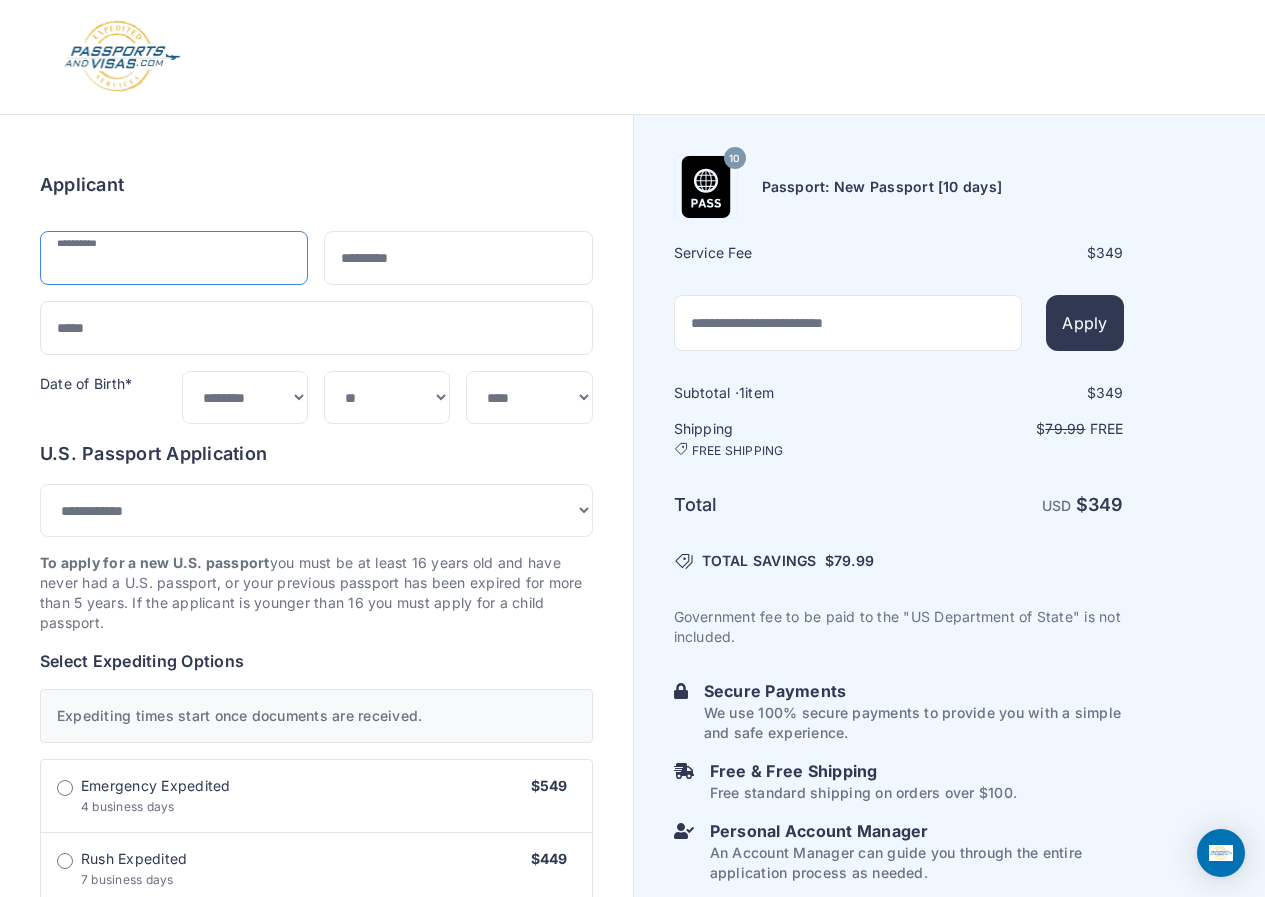 click at bounding box center (174, 258) 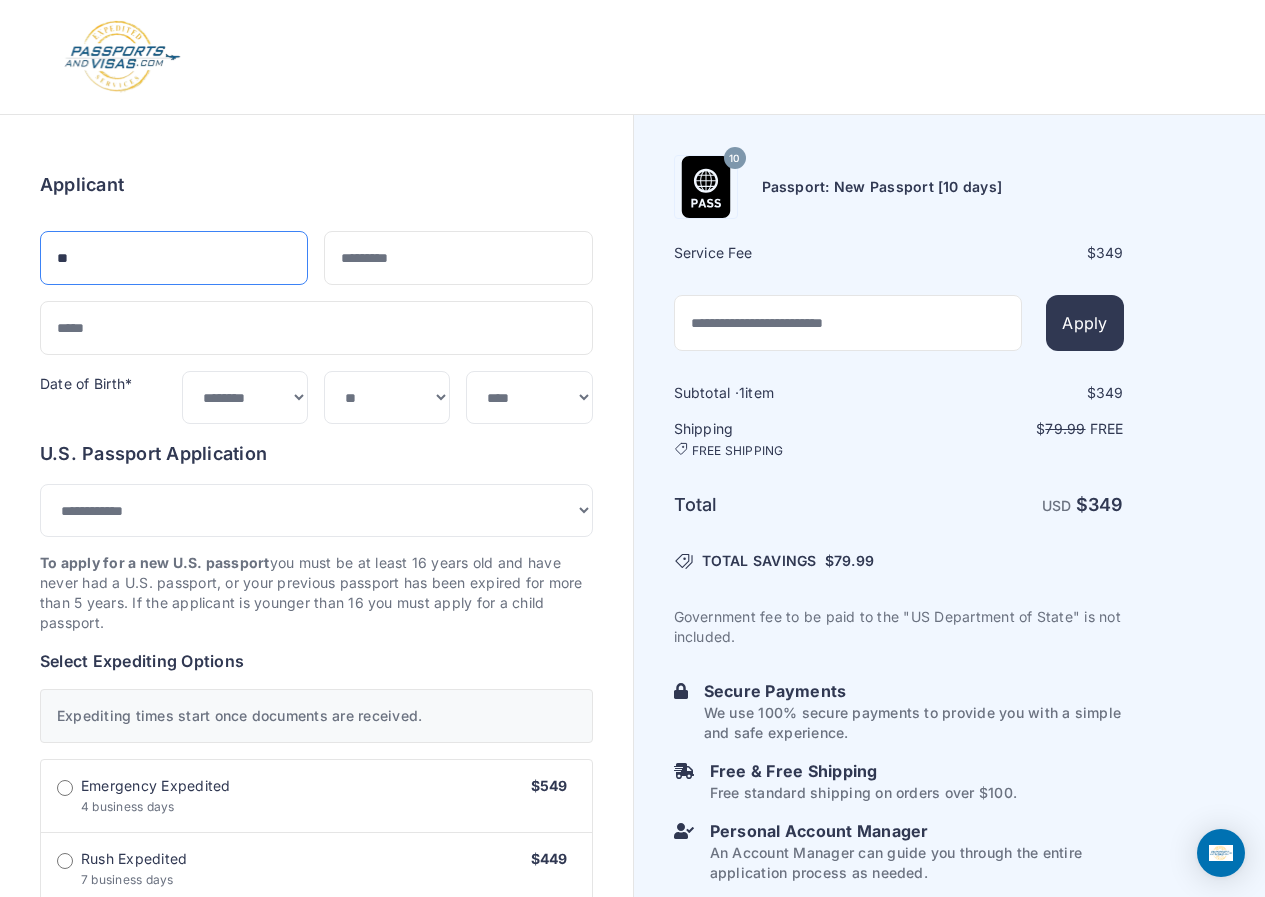 type on "*" 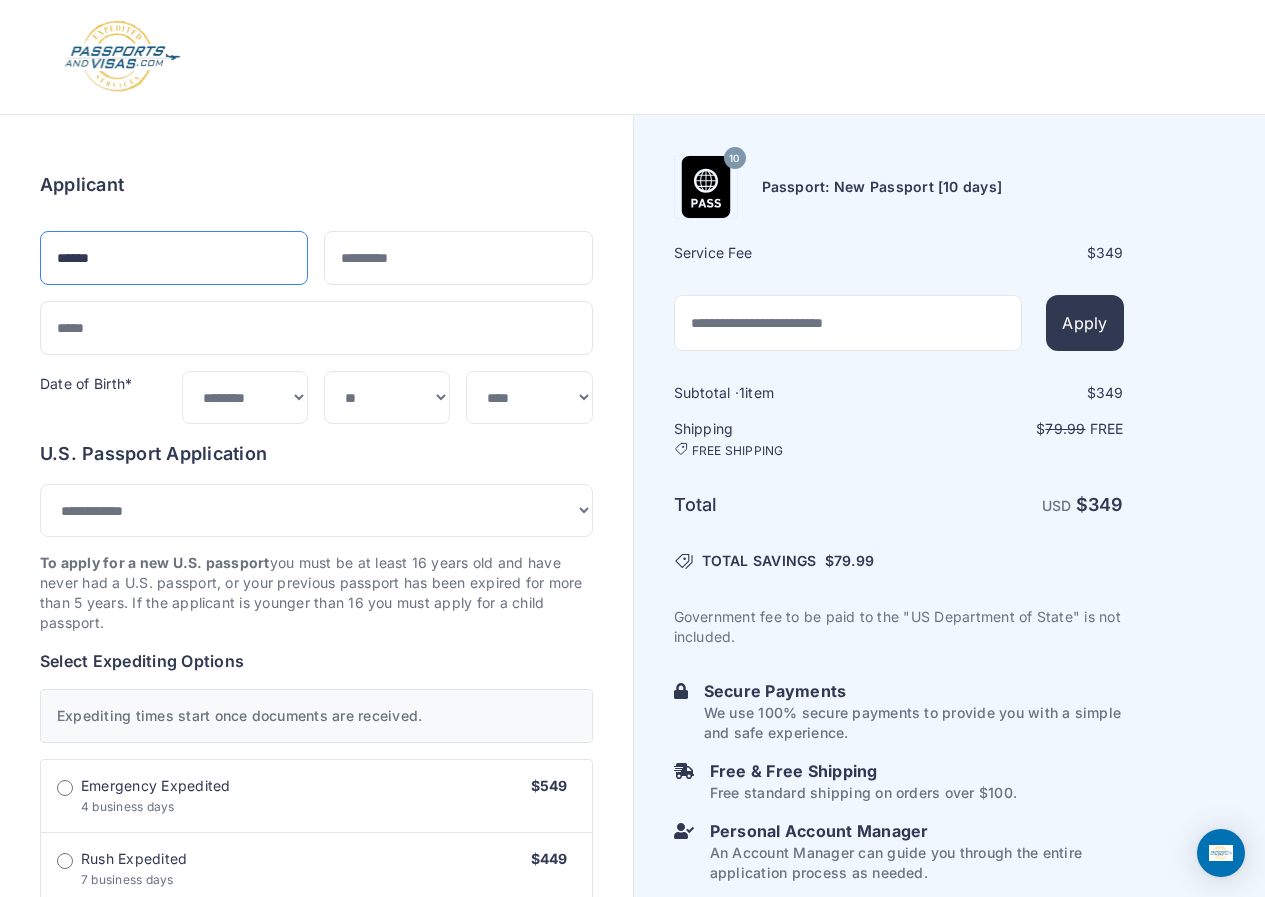 type on "******" 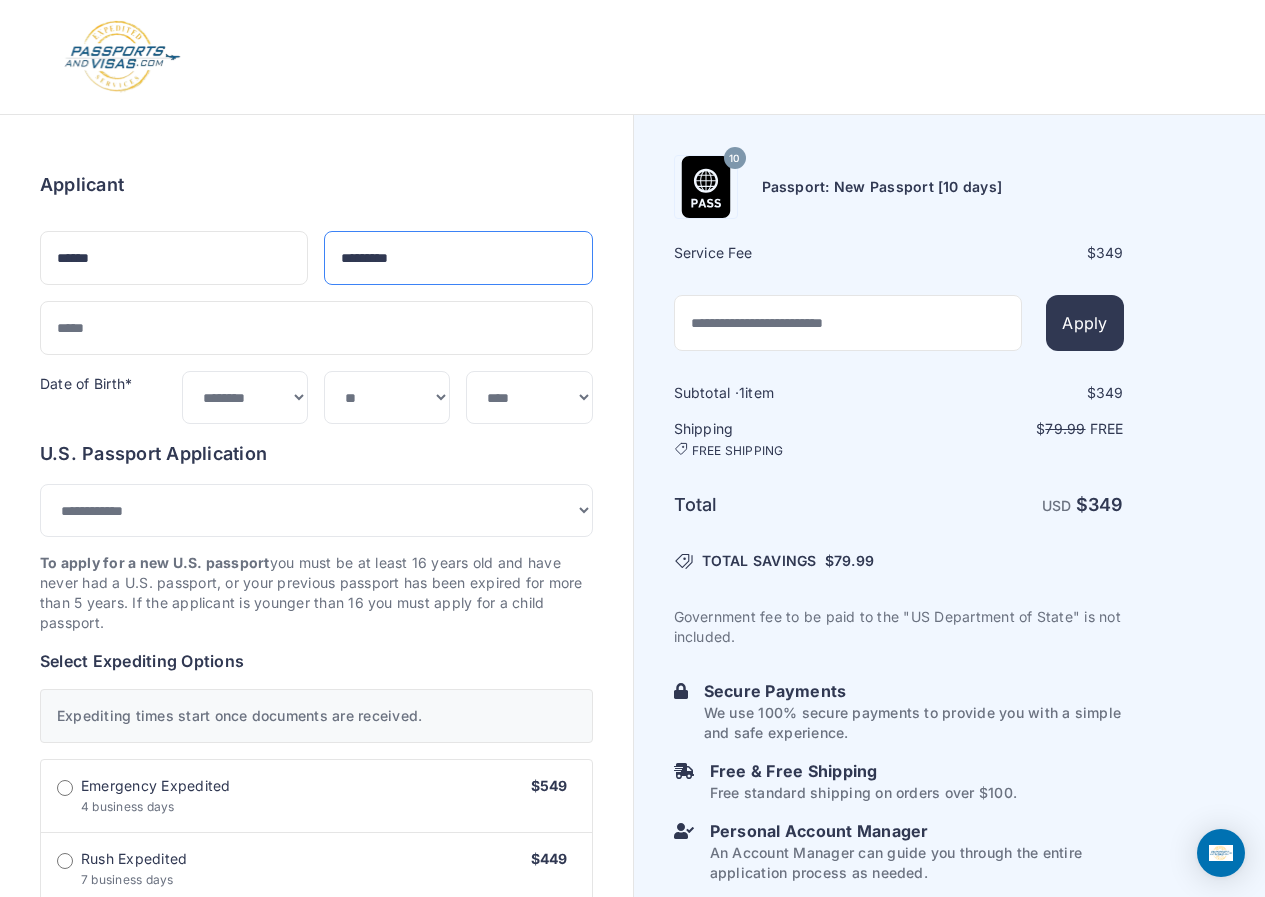 type on "*********" 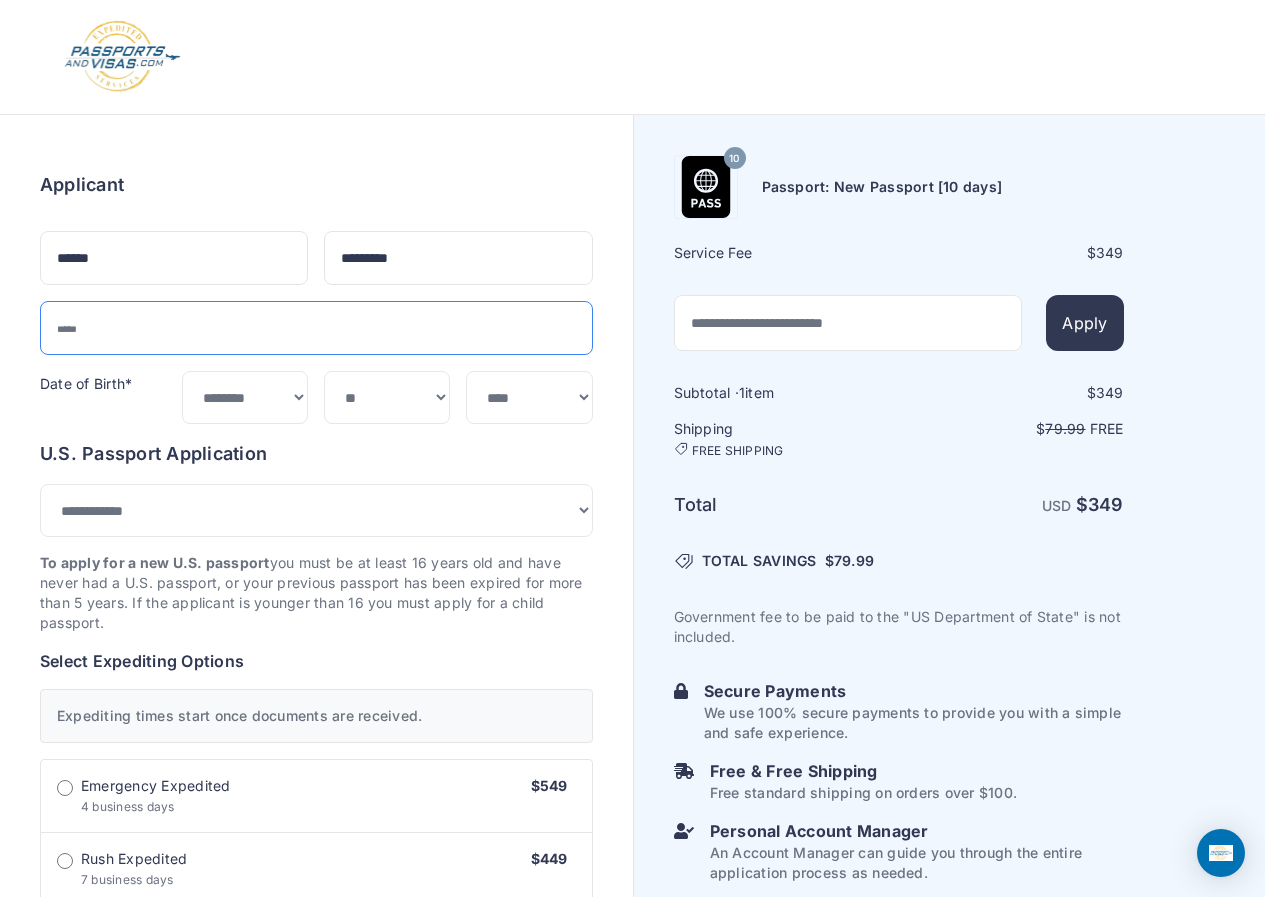 type on "*" 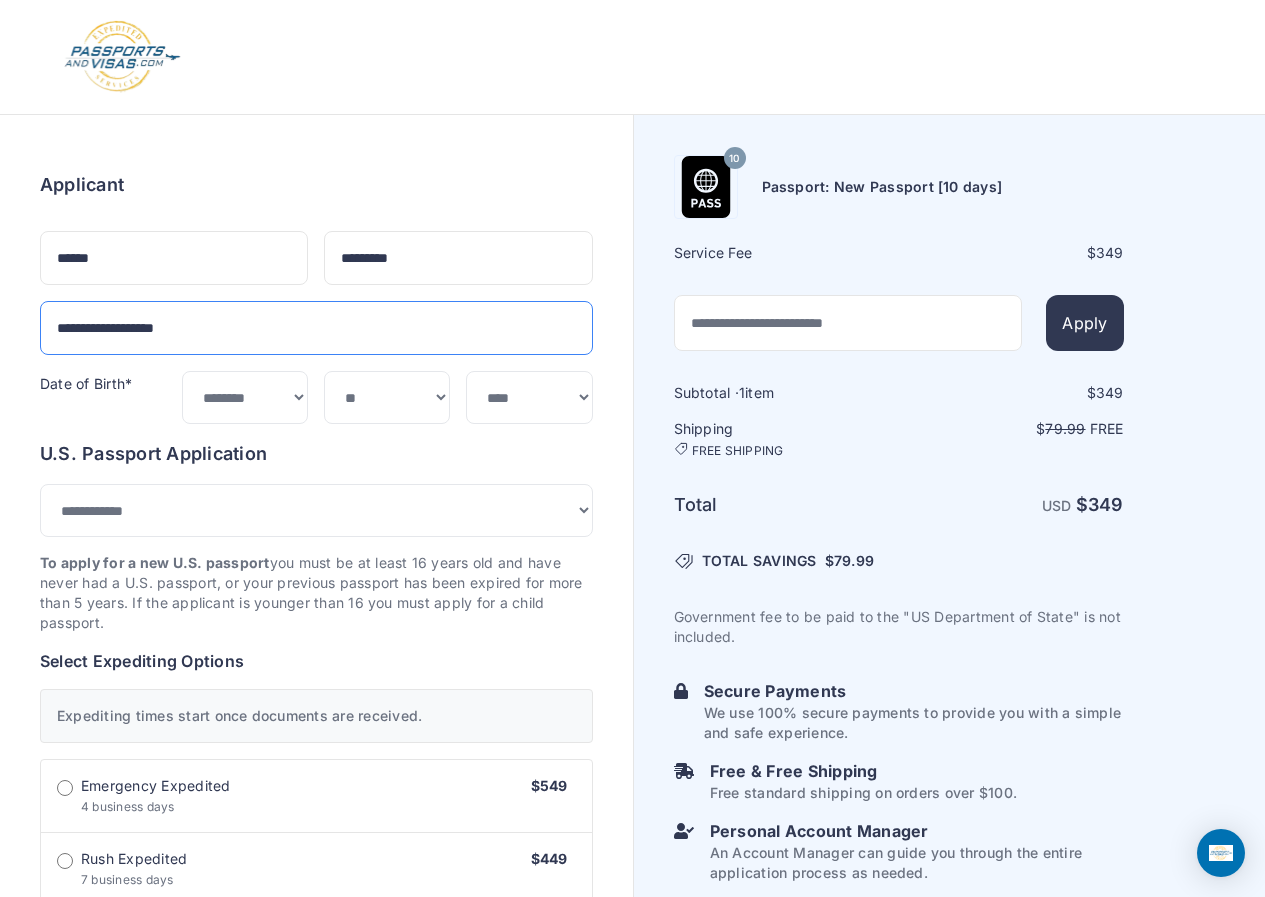 type on "**********" 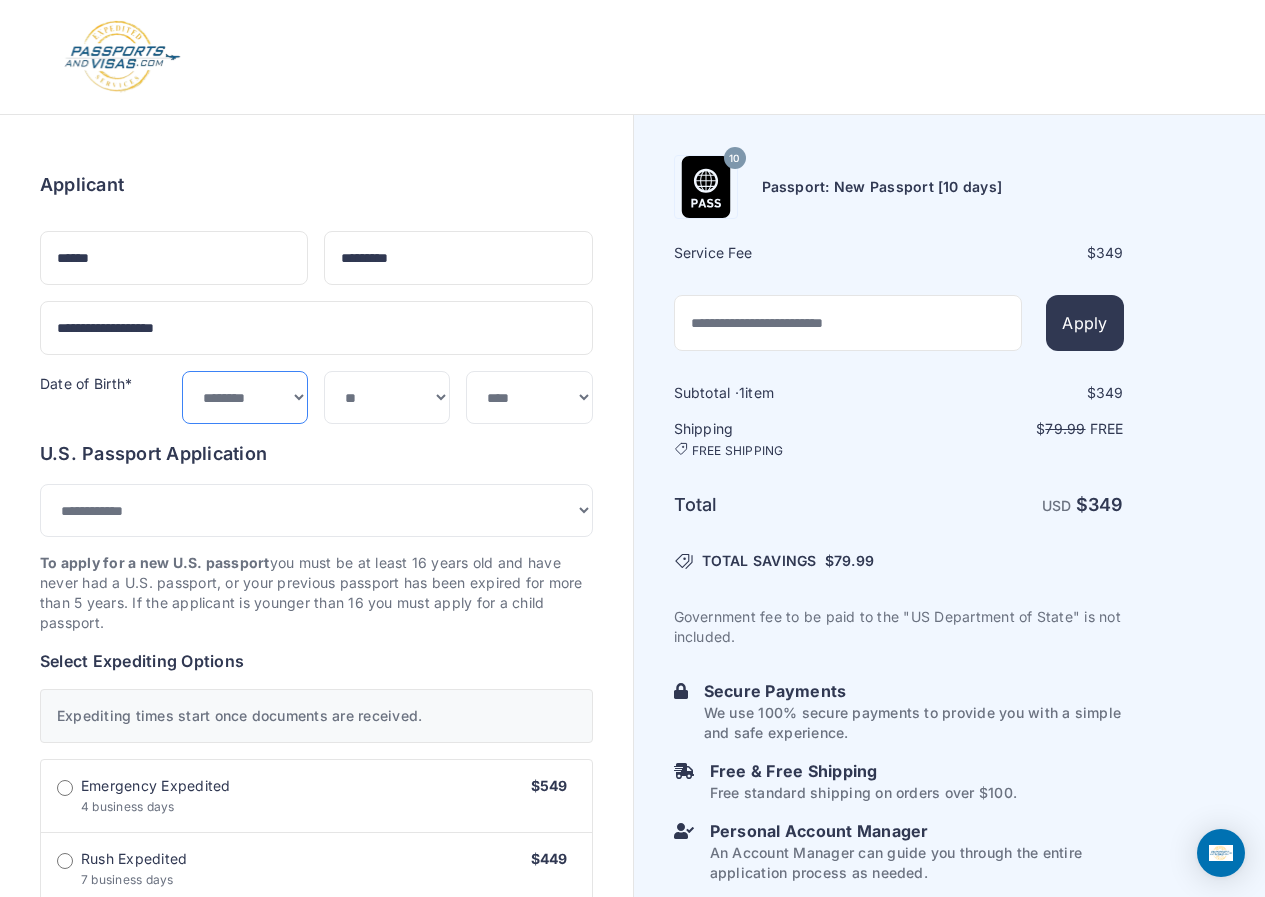 click on "*****
*******
********
*****
*****
***
****
****
******
*********
*******
********
********" at bounding box center [245, 397] 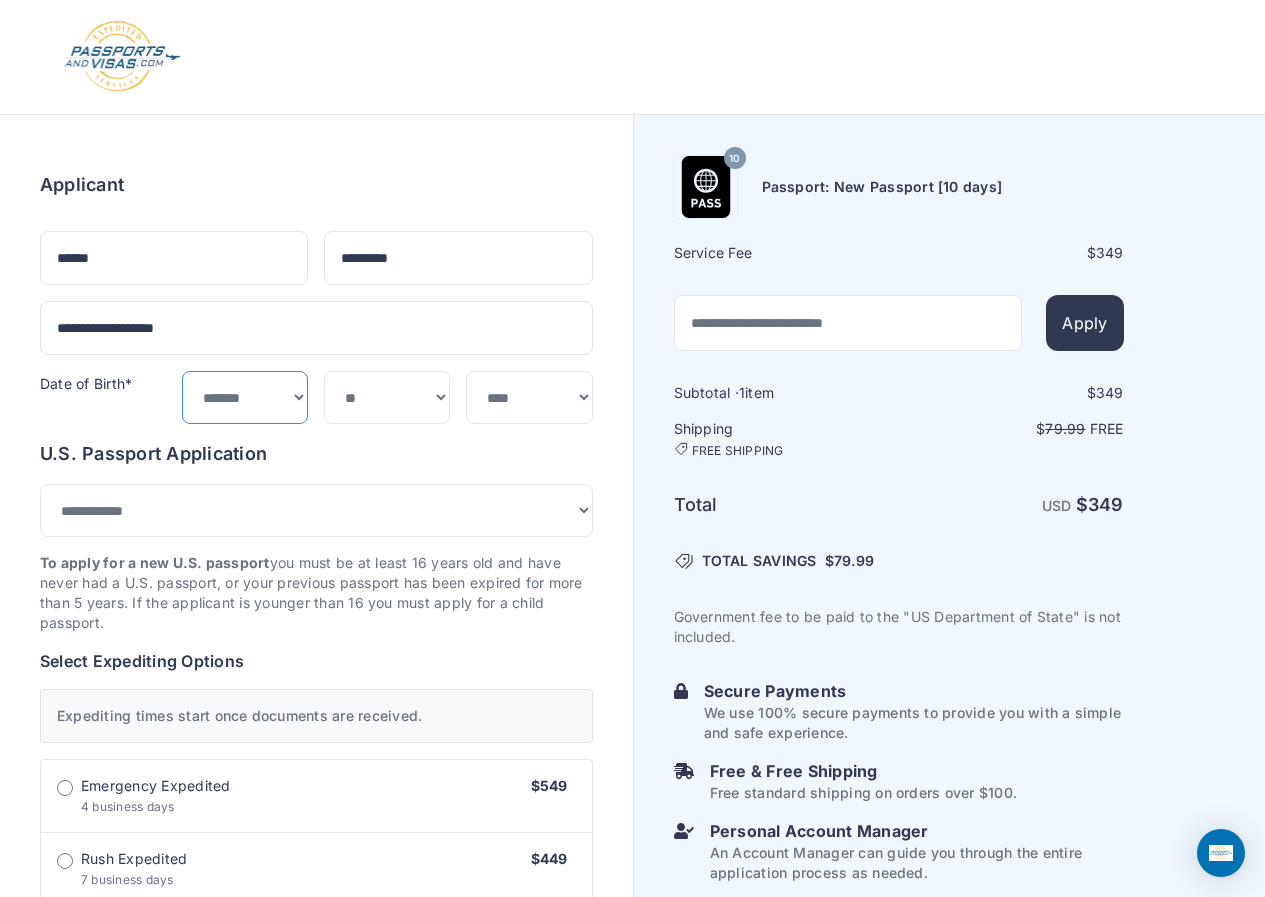 click on "*****
*******
********
*****
*****
***
****
****
******
*********
*******
********
********" at bounding box center (245, 397) 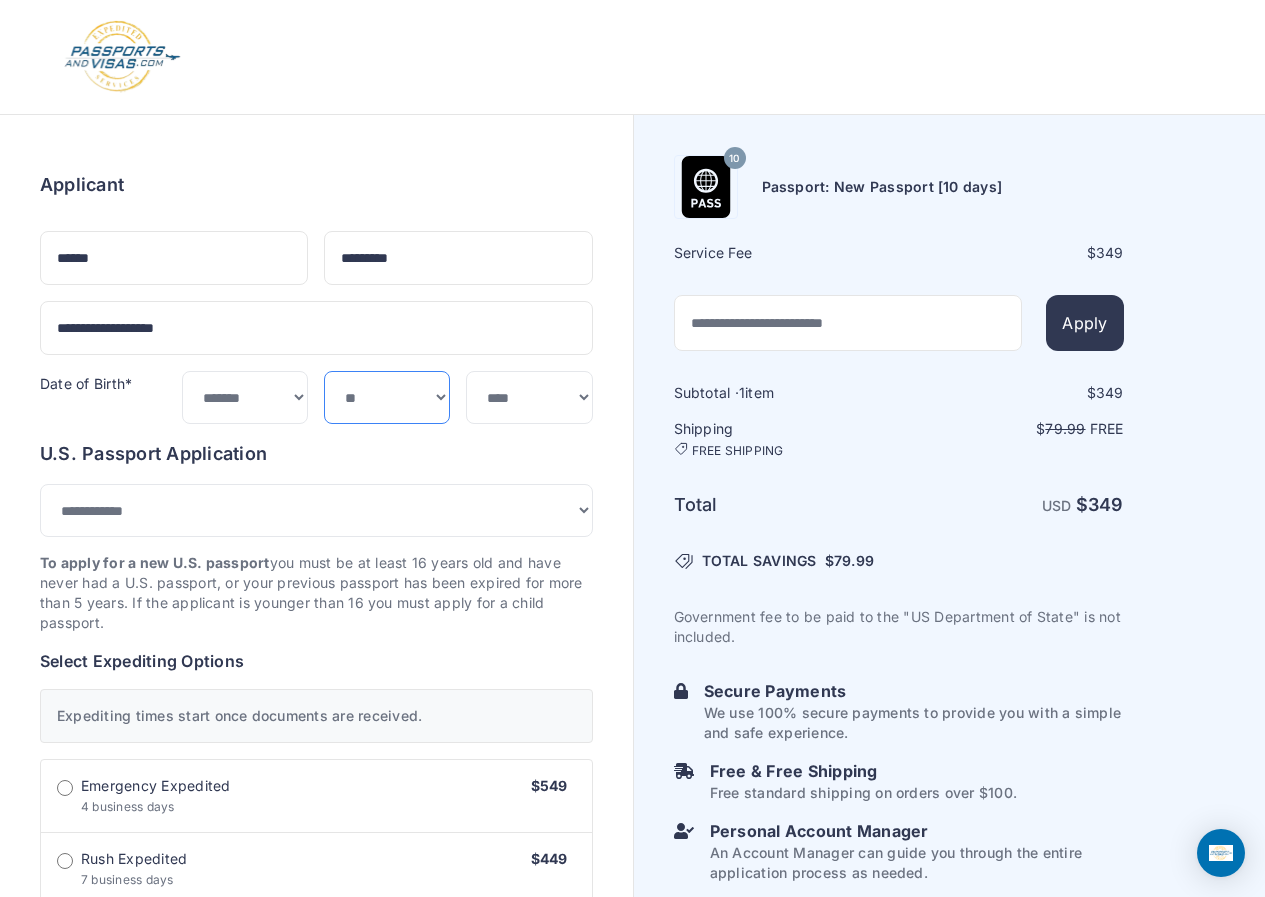 click on "***
*
*
*
*
*
*
*
*
*
**
**
**
**
** ** ** ** ** **" at bounding box center (387, 397) 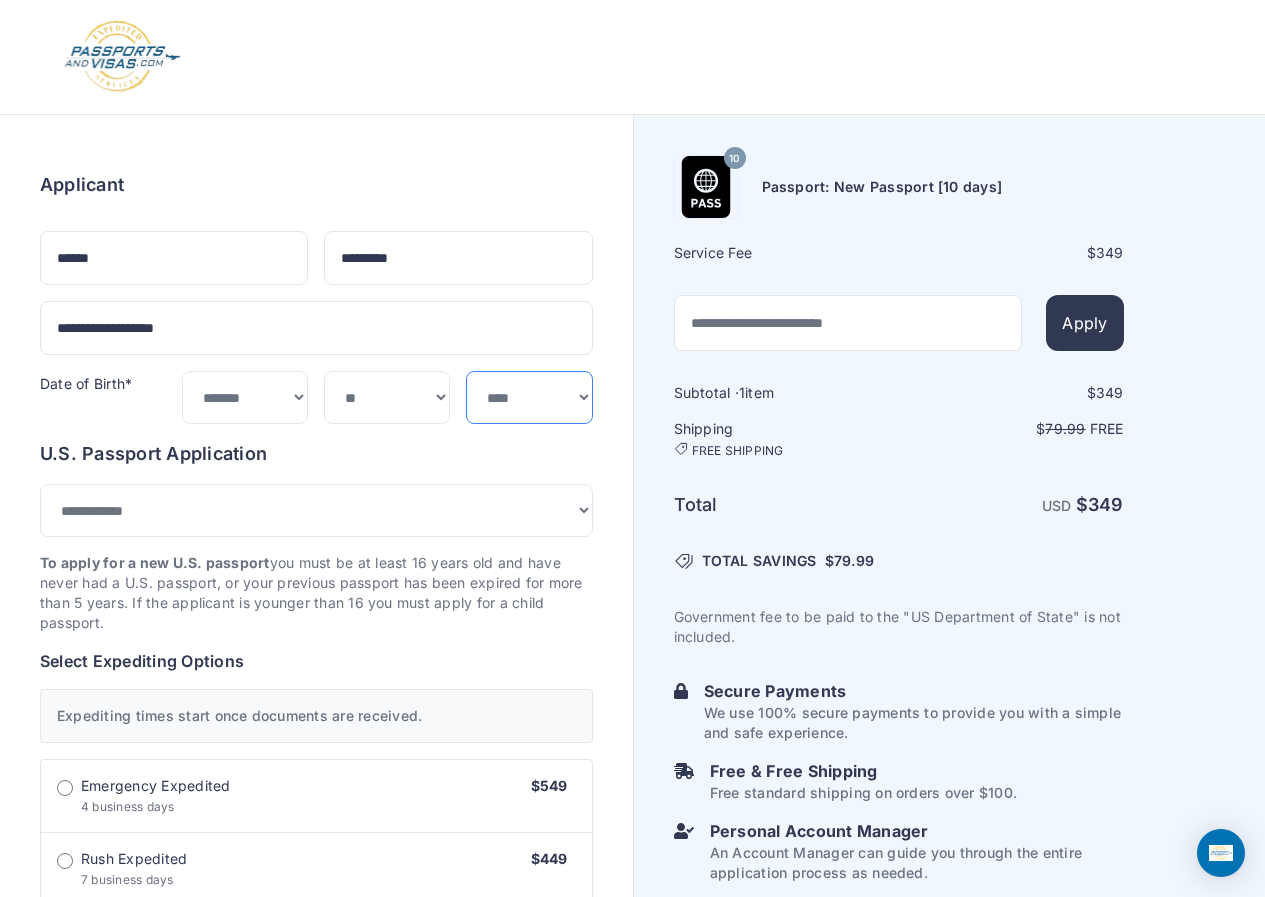 click on "****
****
****
****
****
****
****
****
****
****
****
****
****
**** **** **** **** **** **** **** **** **** **** ****" at bounding box center [529, 397] 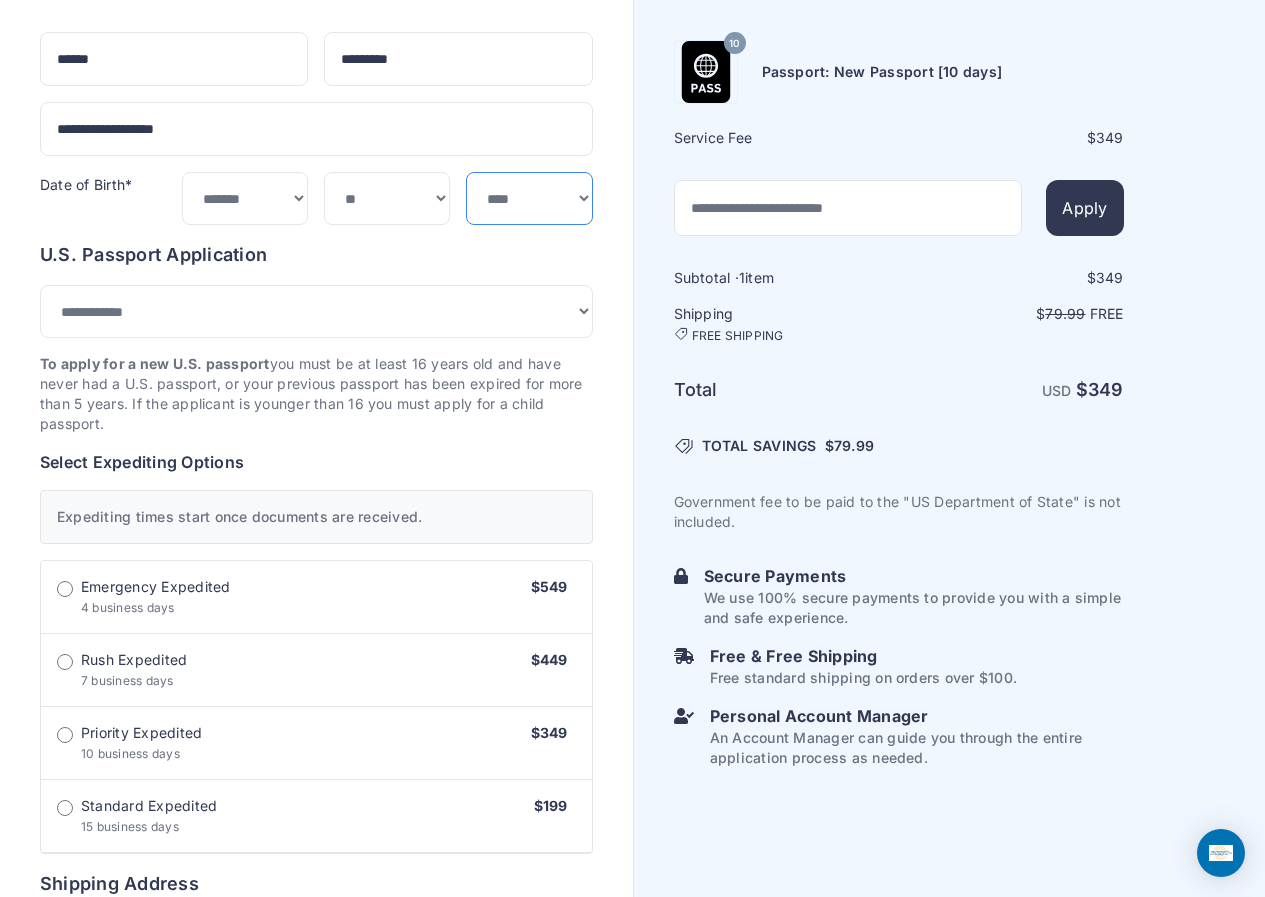 scroll, scrollTop: 200, scrollLeft: 0, axis: vertical 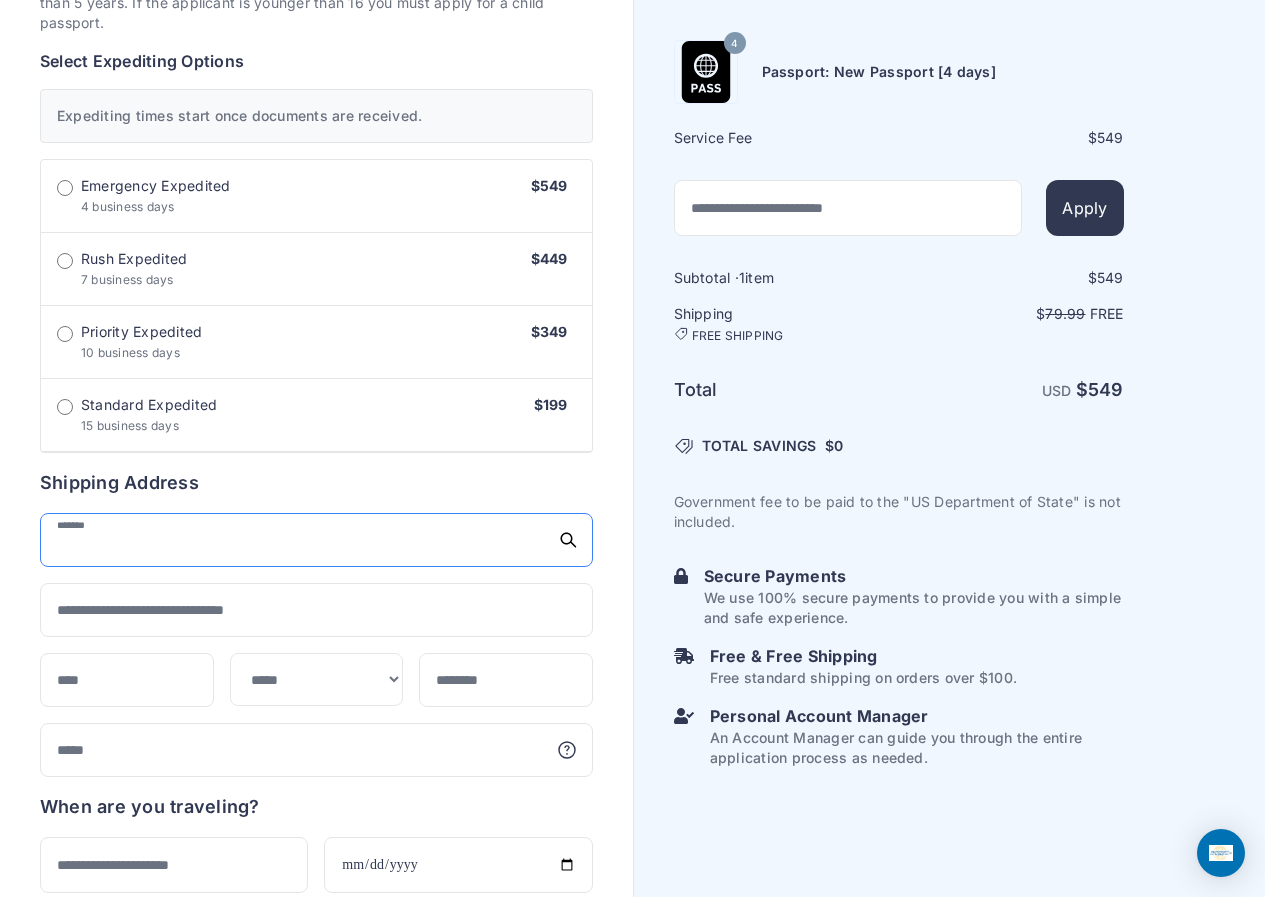 click at bounding box center (316, 540) 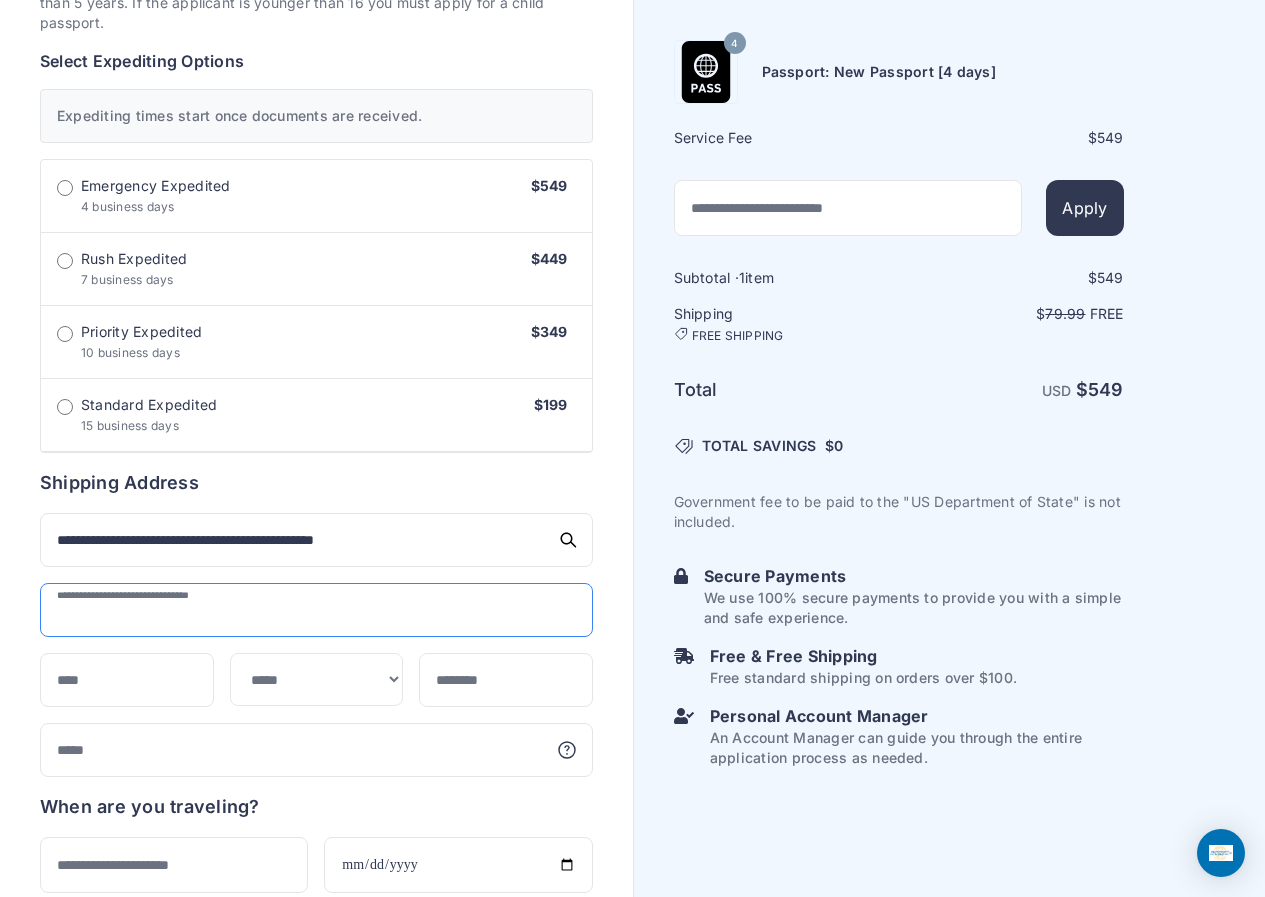 type on "**********" 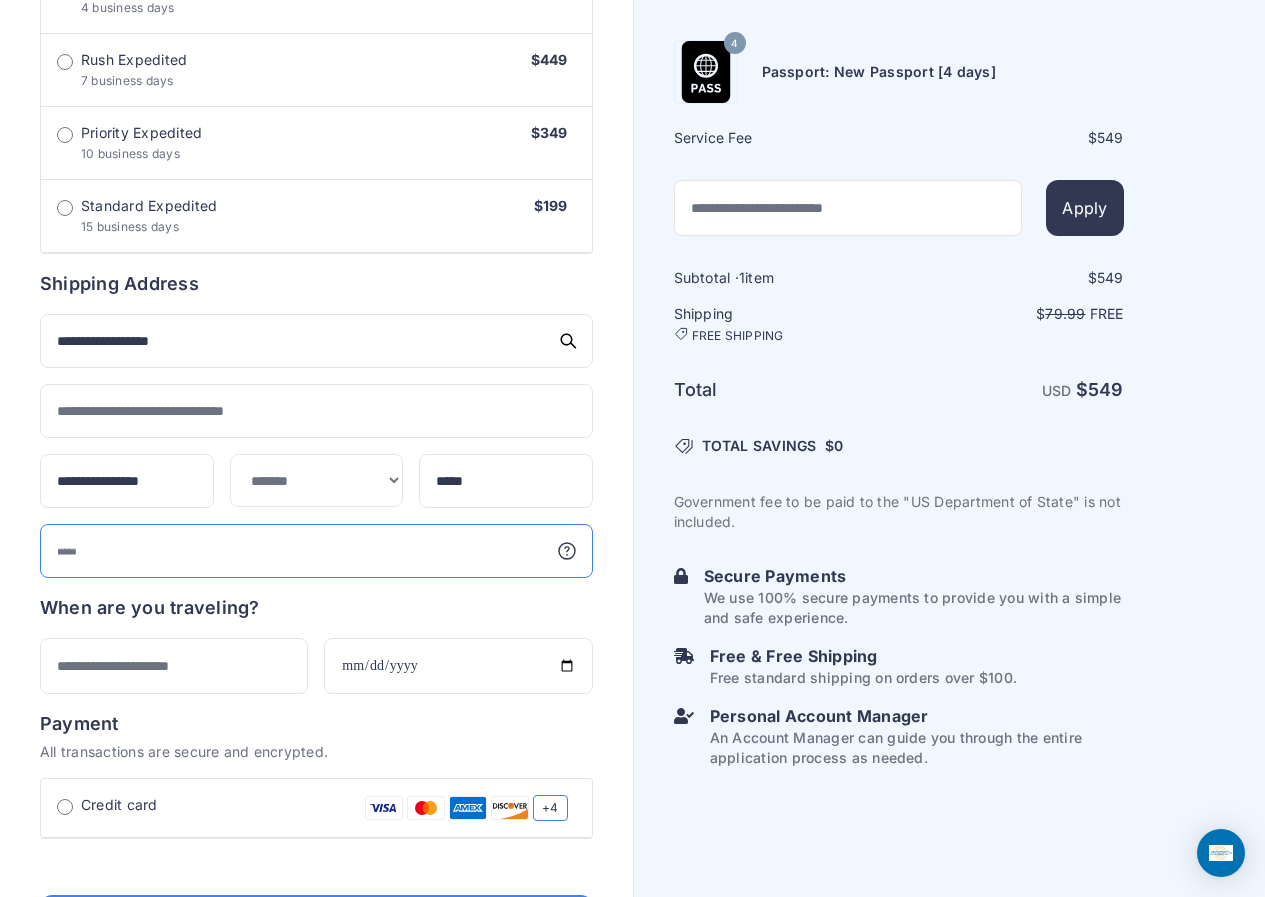 scroll, scrollTop: 800, scrollLeft: 0, axis: vertical 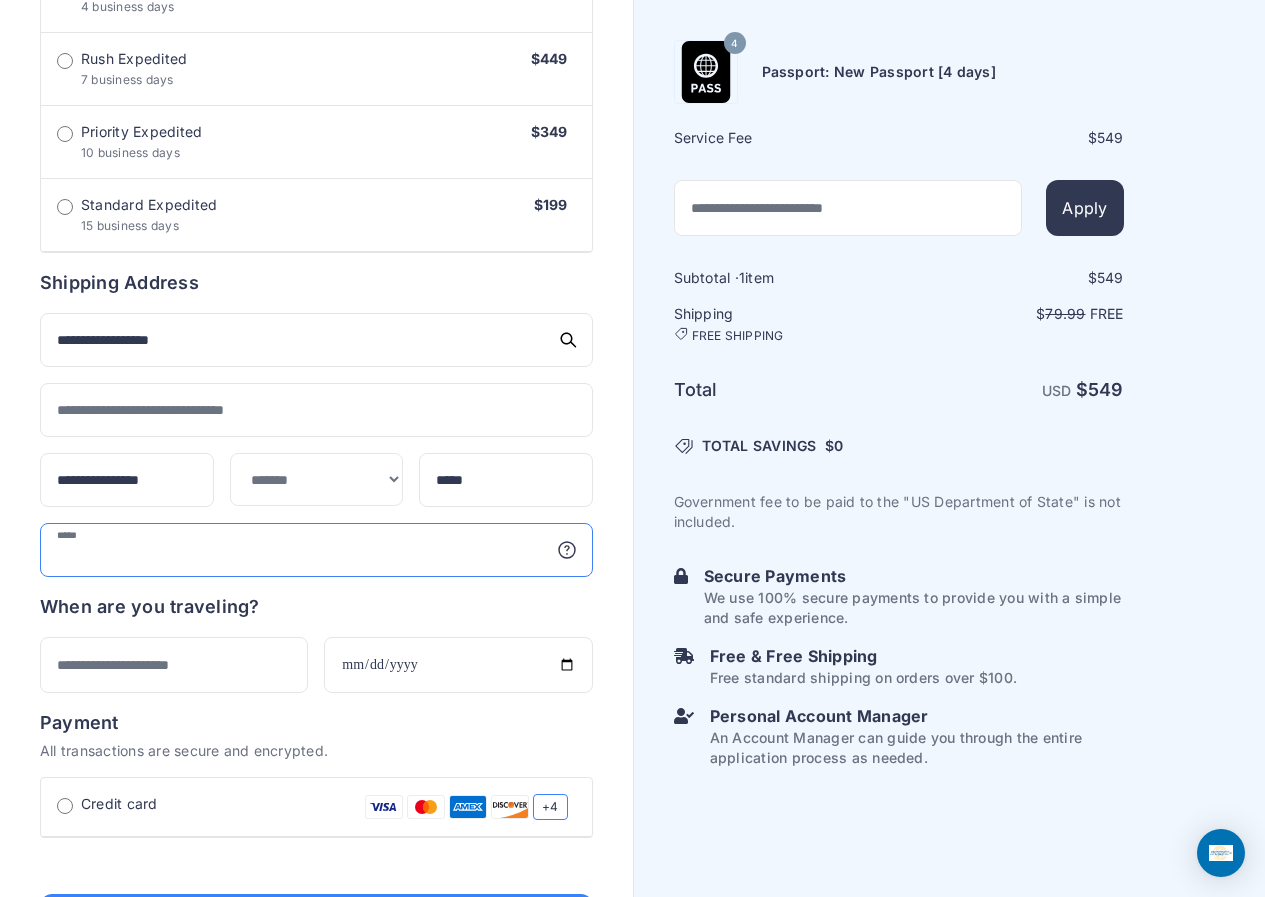 click at bounding box center [316, 550] 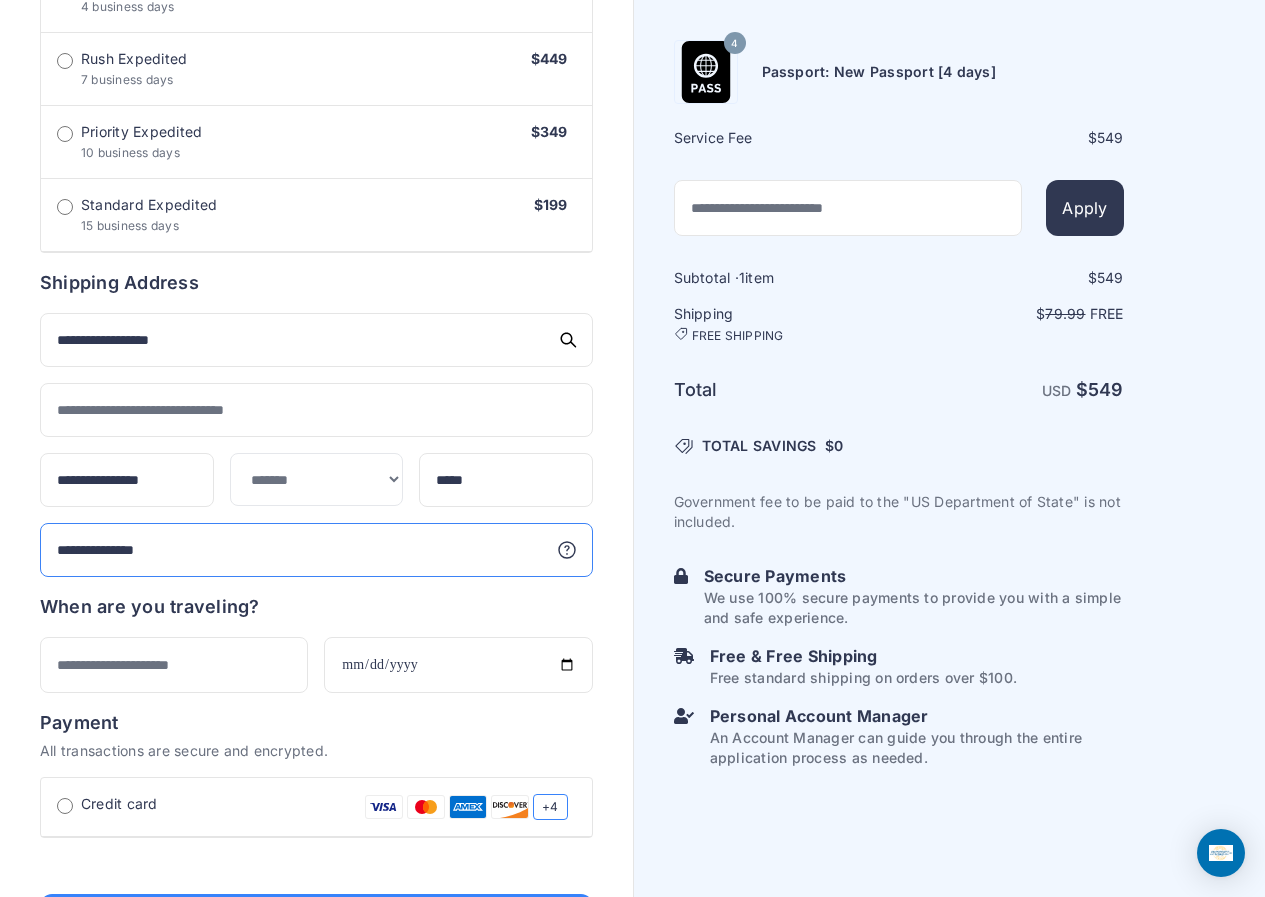 type on "**********" 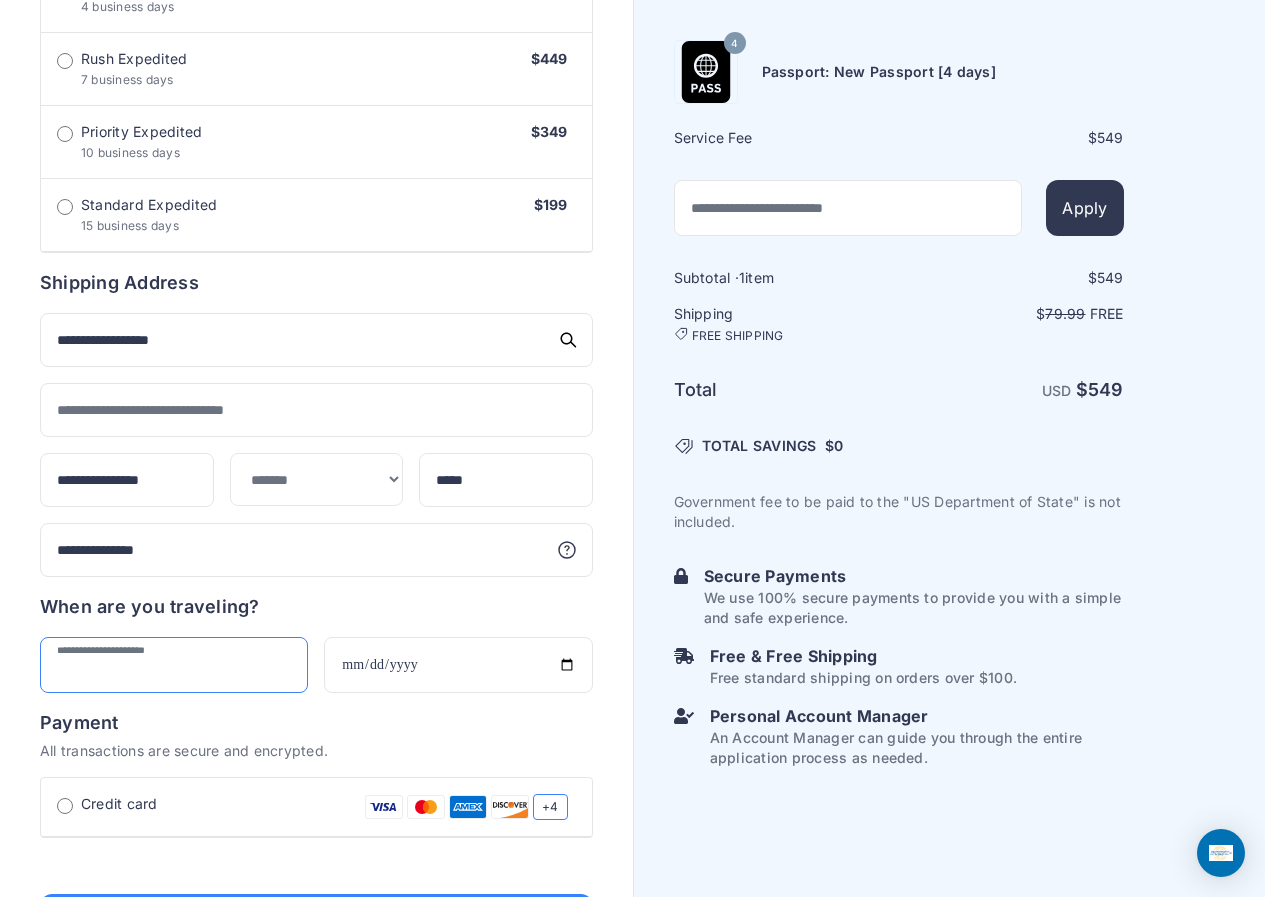 click at bounding box center [174, 665] 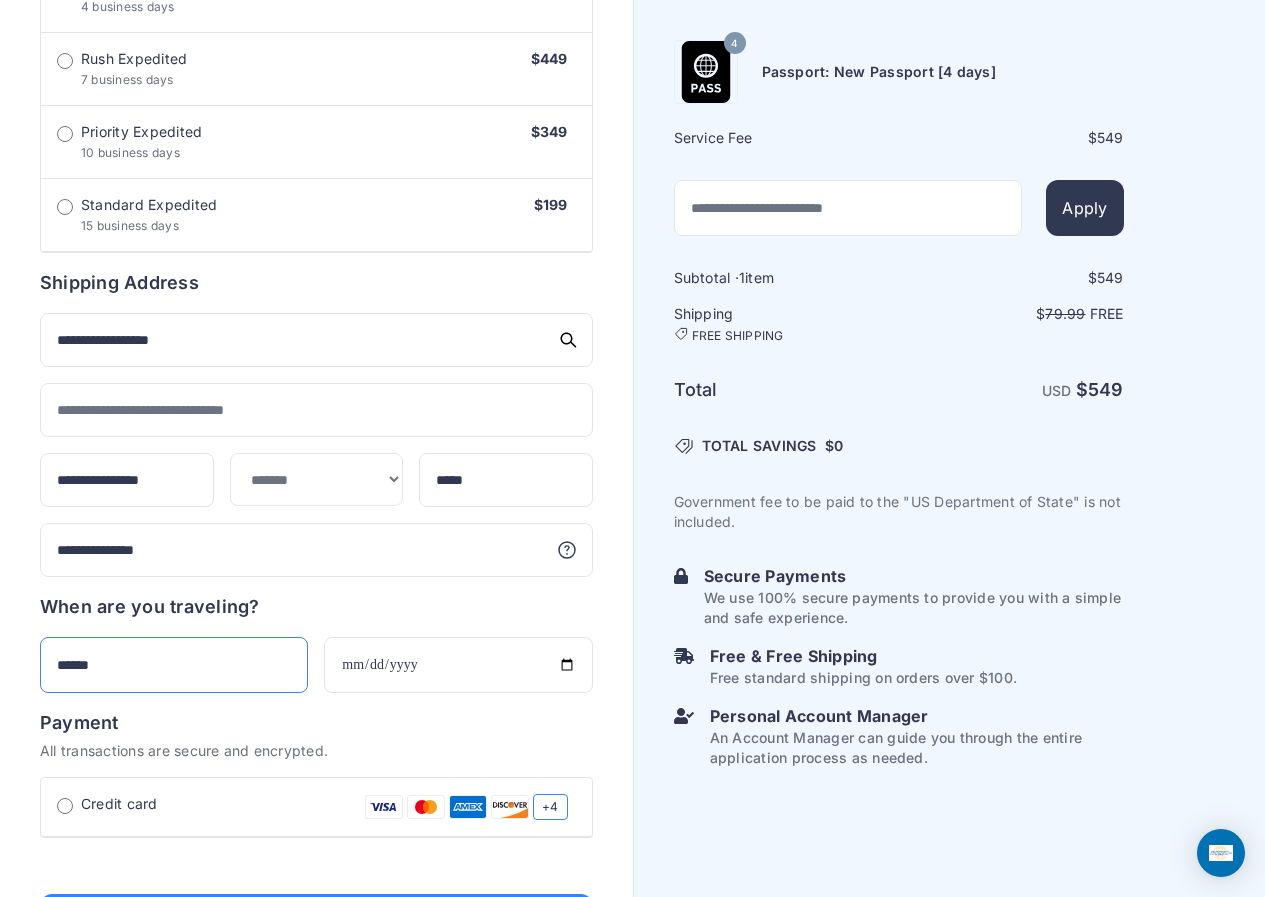 type on "******" 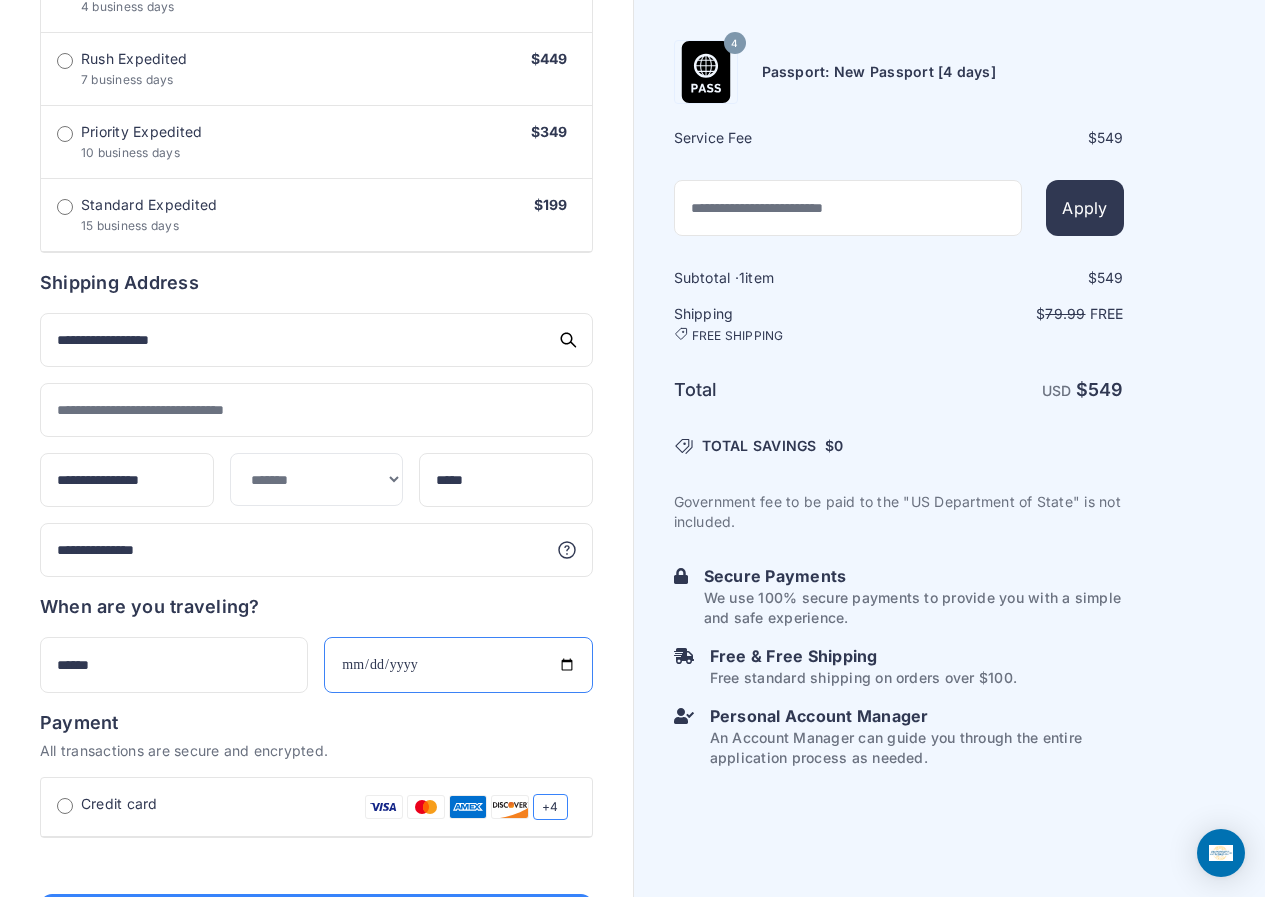 click at bounding box center [458, 665] 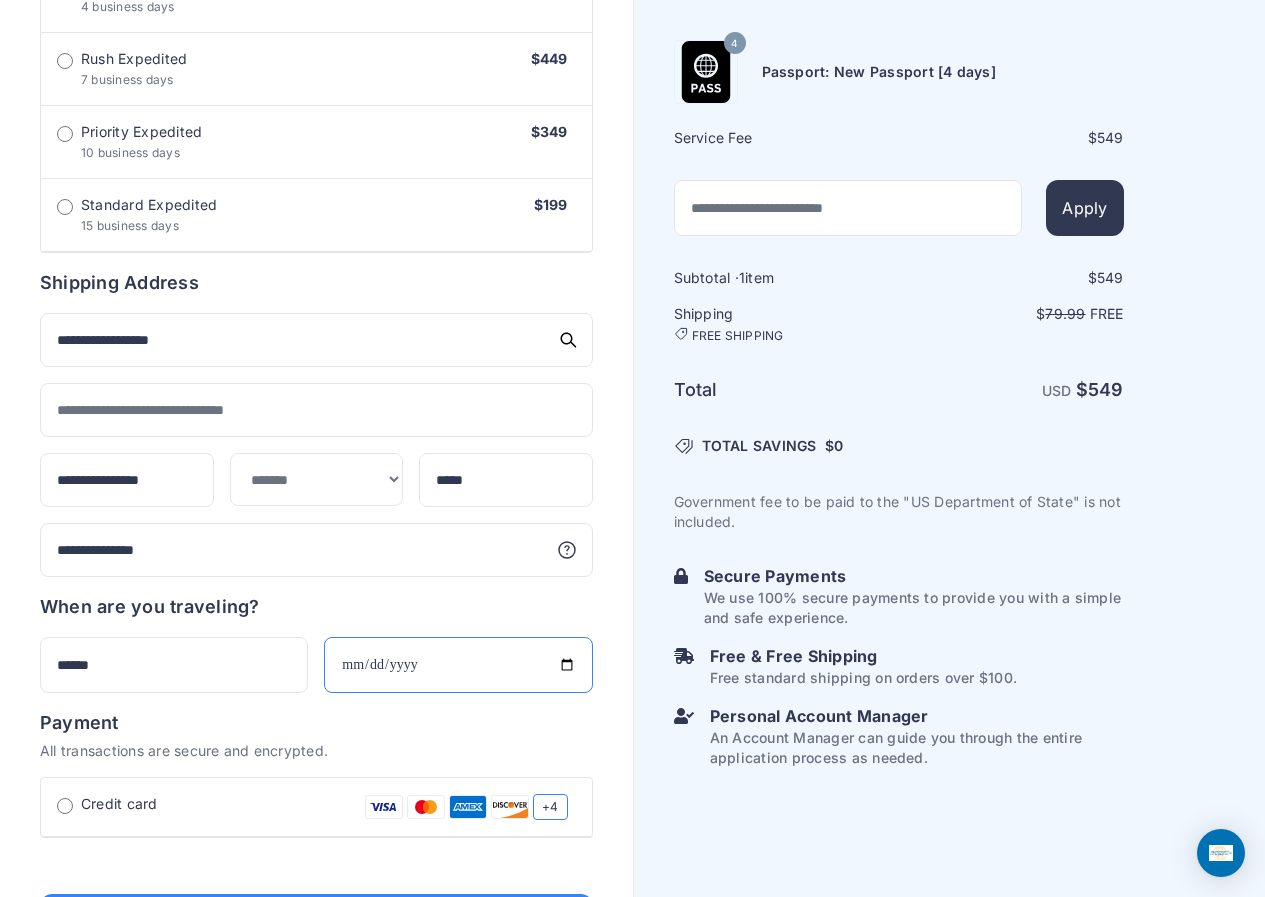 click at bounding box center [458, 665] 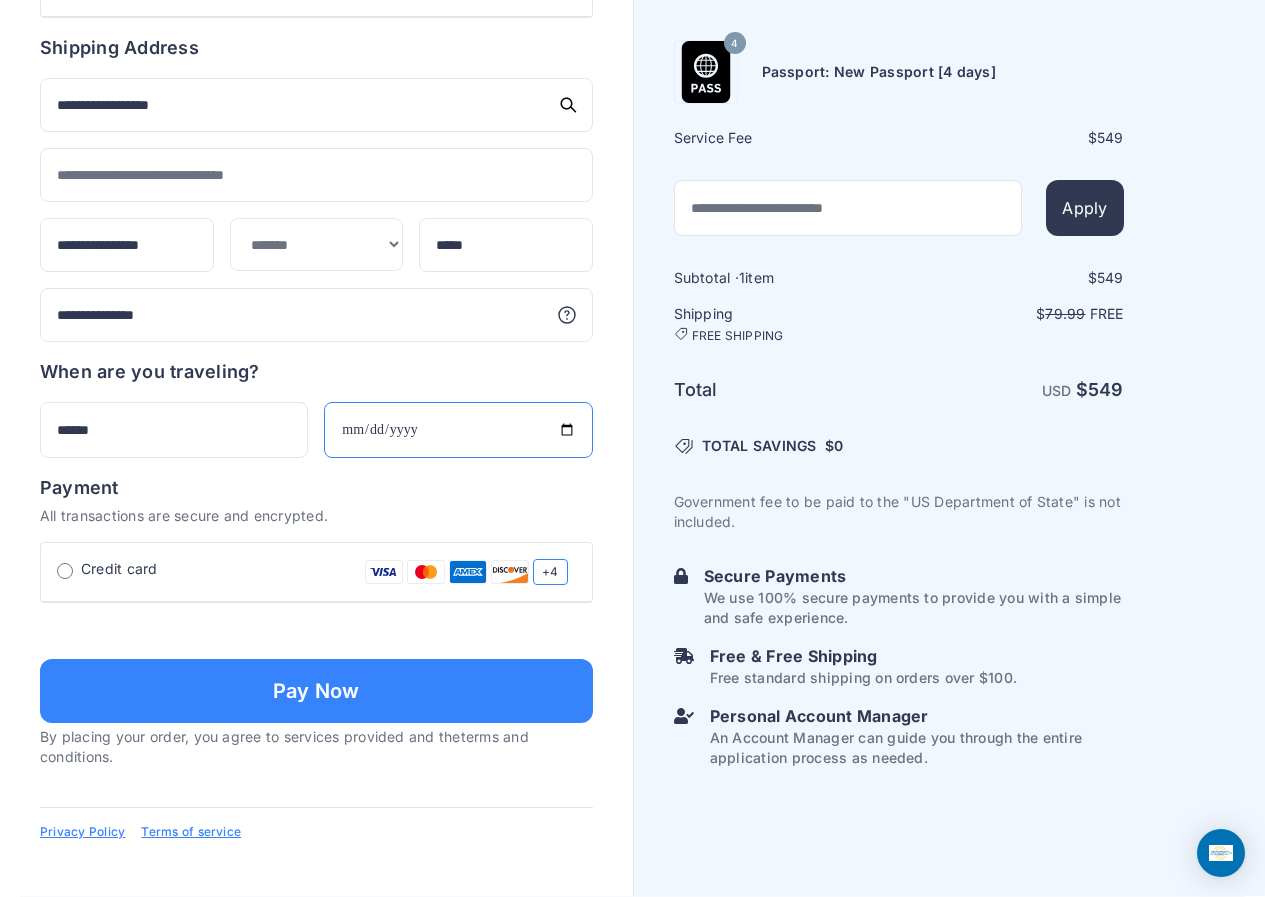 scroll, scrollTop: 1200, scrollLeft: 0, axis: vertical 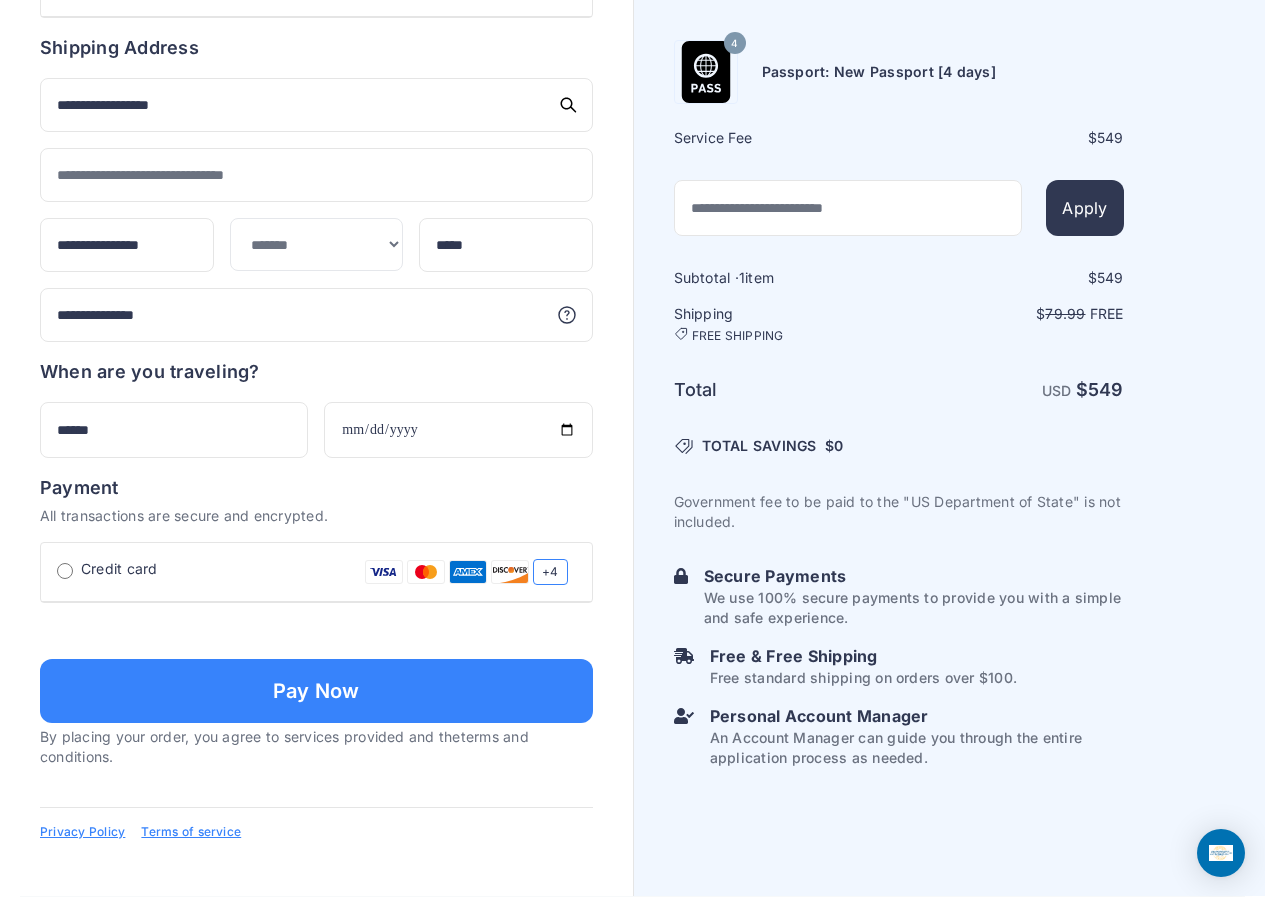 click on "**********" at bounding box center (316, 1001) 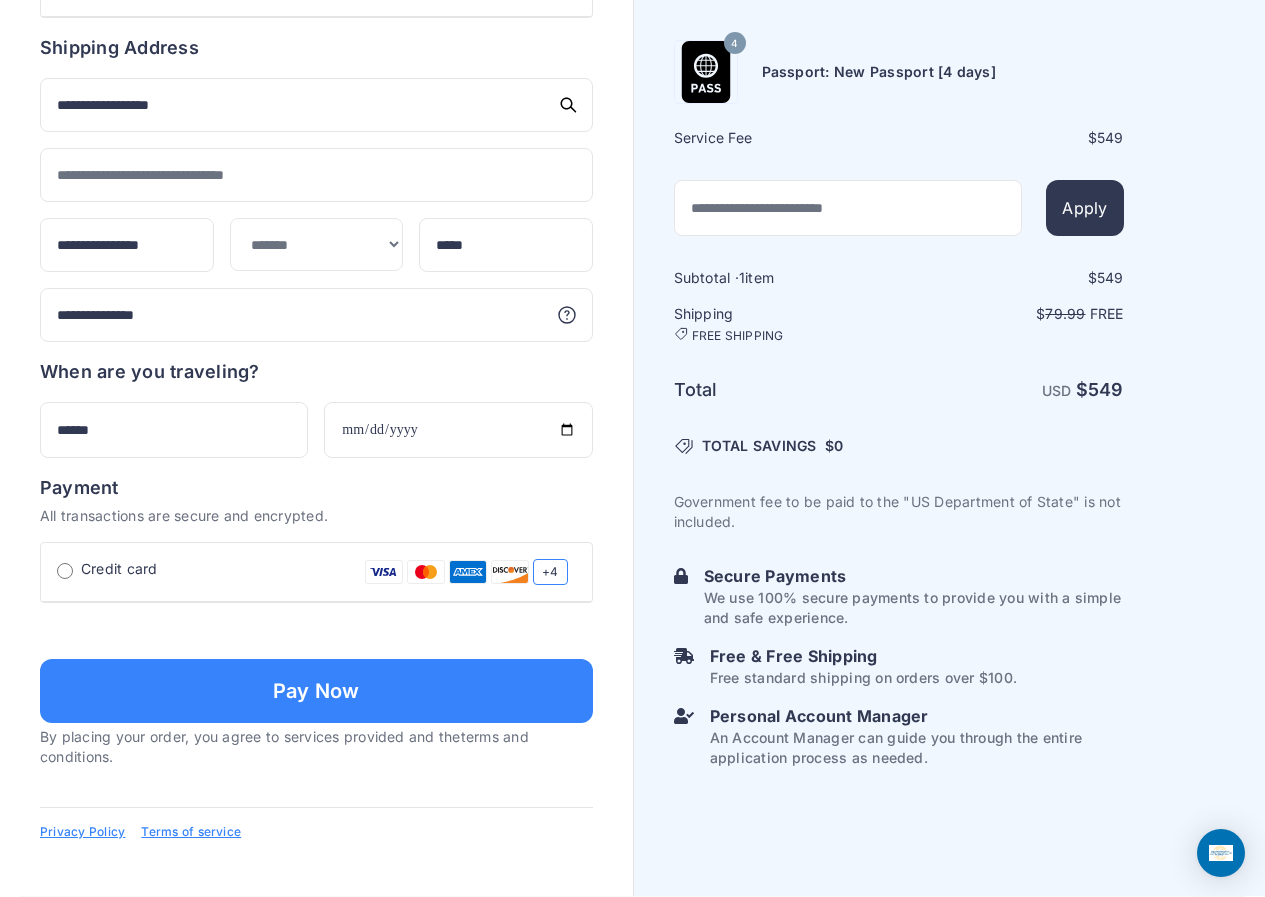 type on "**********" 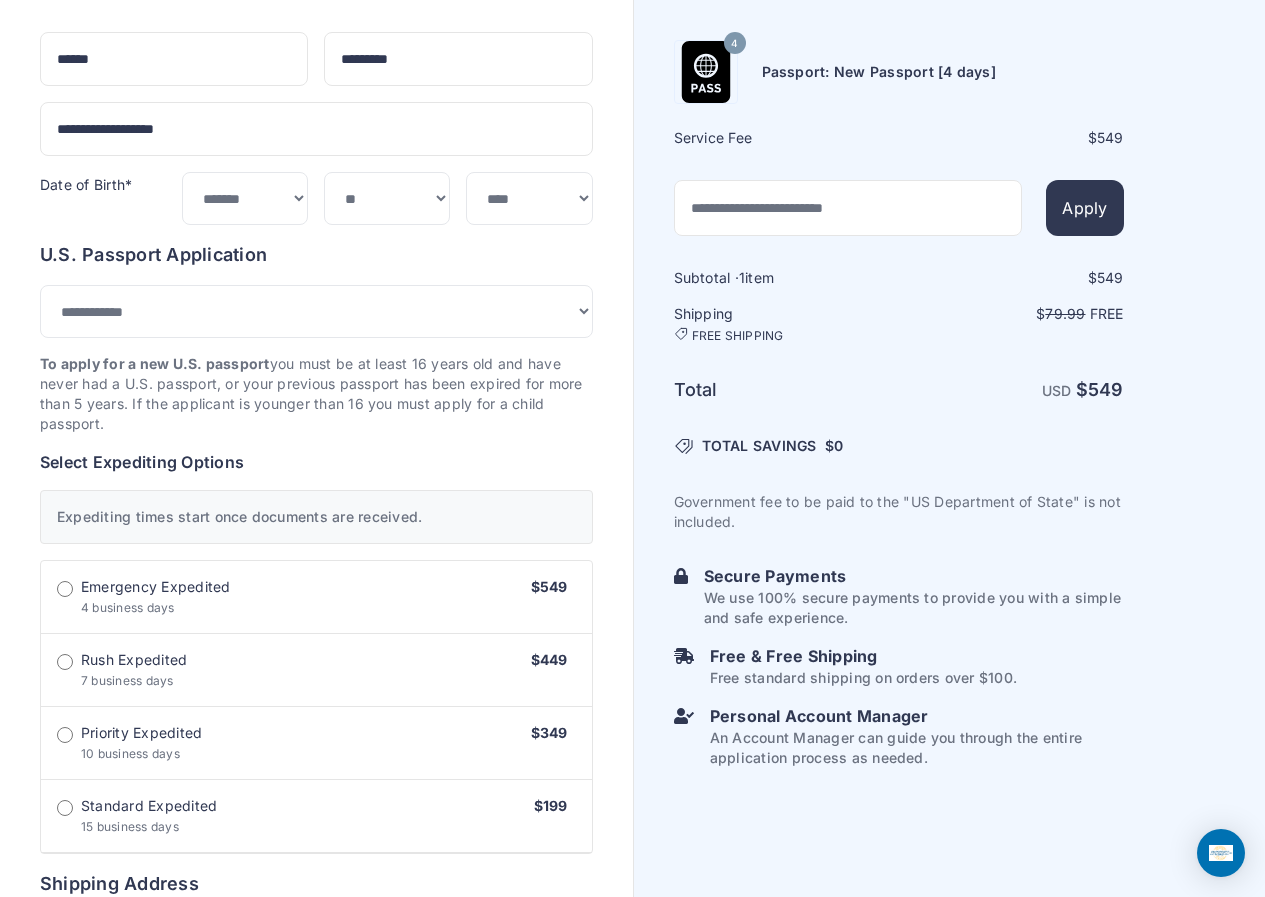 scroll, scrollTop: 200, scrollLeft: 0, axis: vertical 